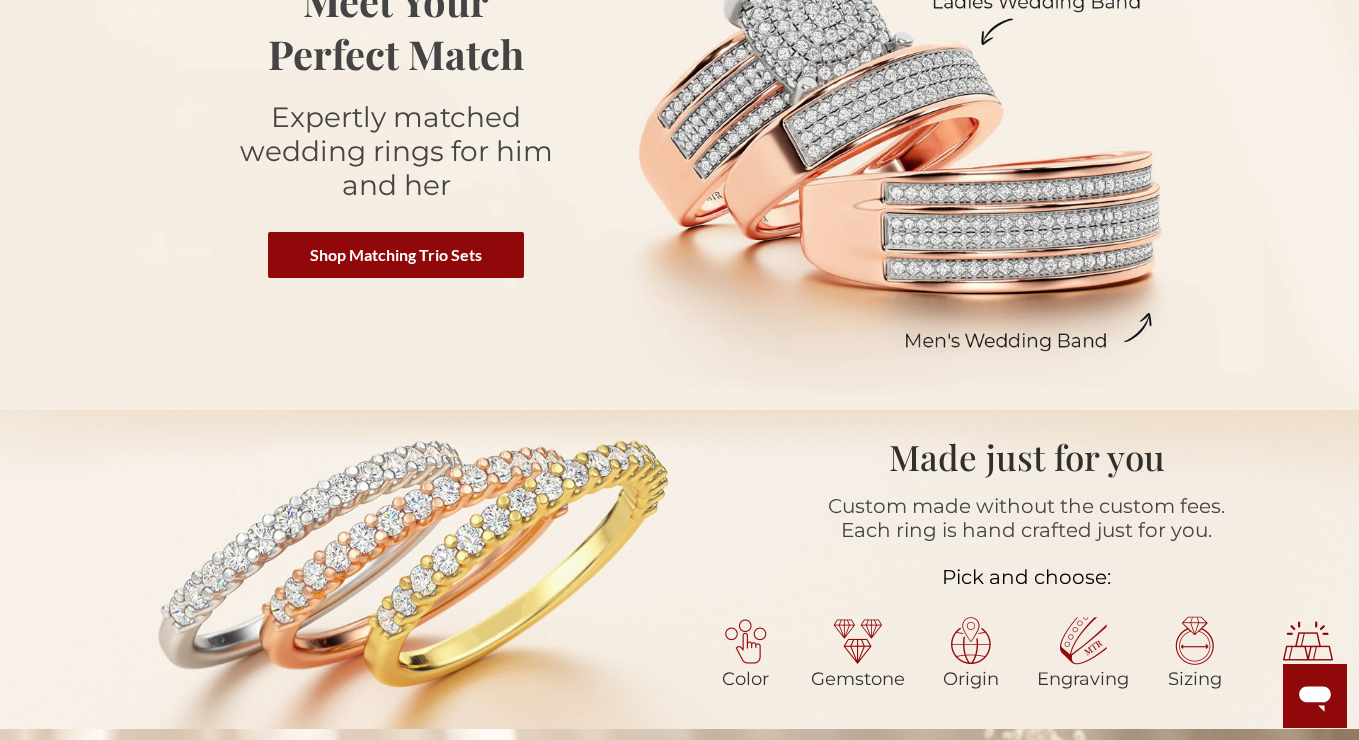 scroll, scrollTop: 374, scrollLeft: 0, axis: vertical 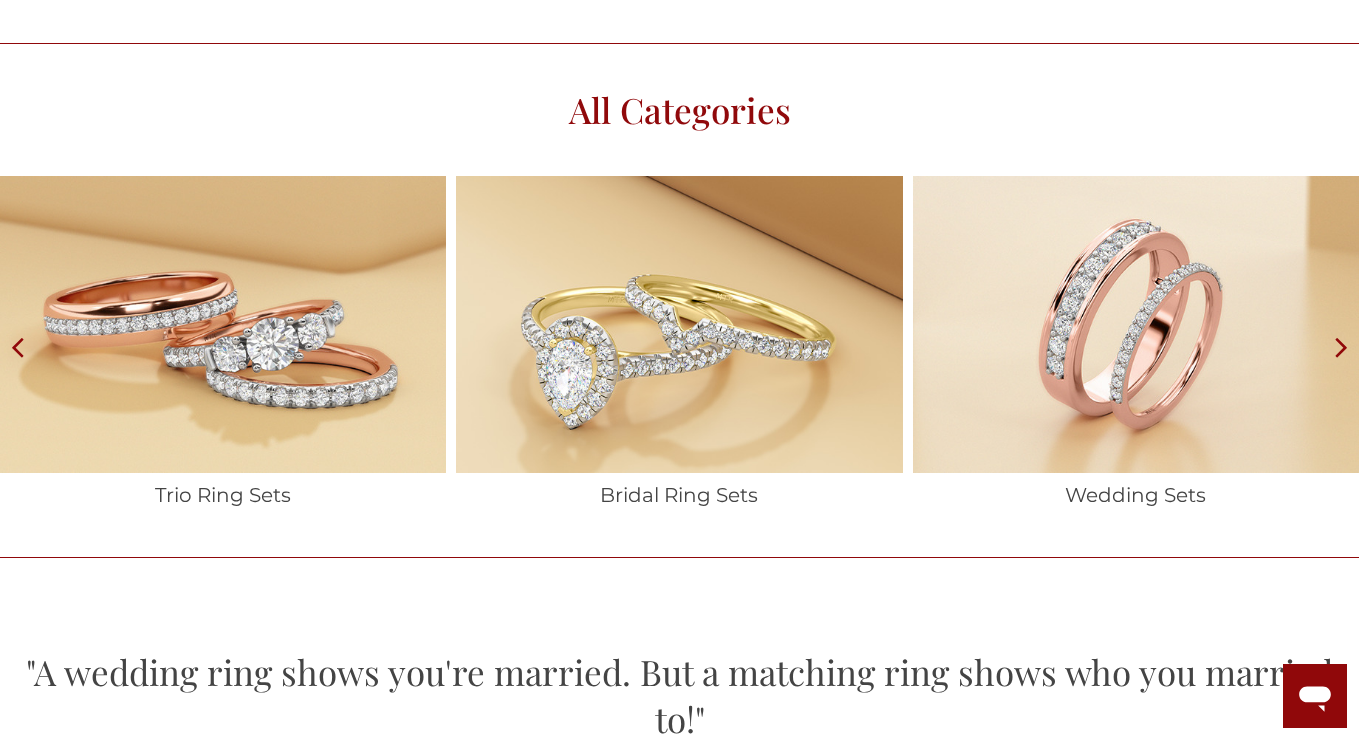 click at bounding box center [223, 324] 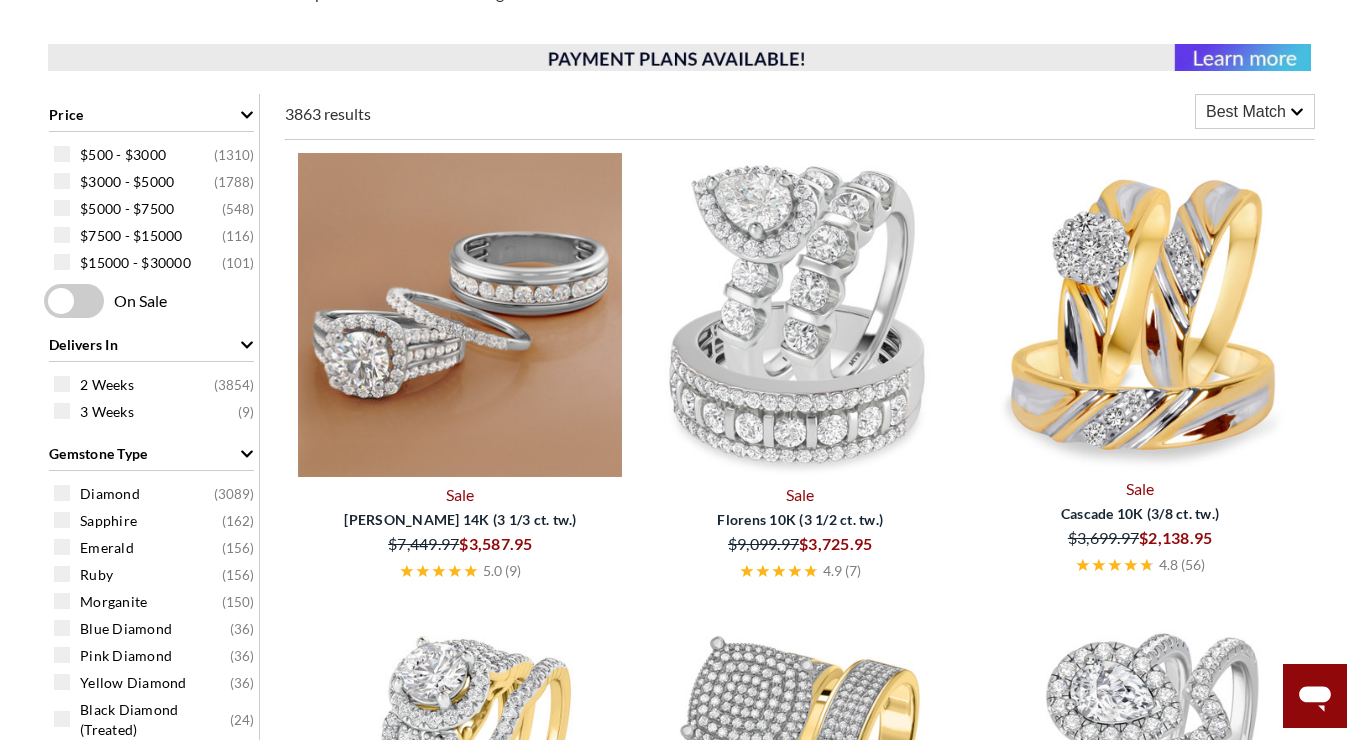 scroll, scrollTop: 774, scrollLeft: 0, axis: vertical 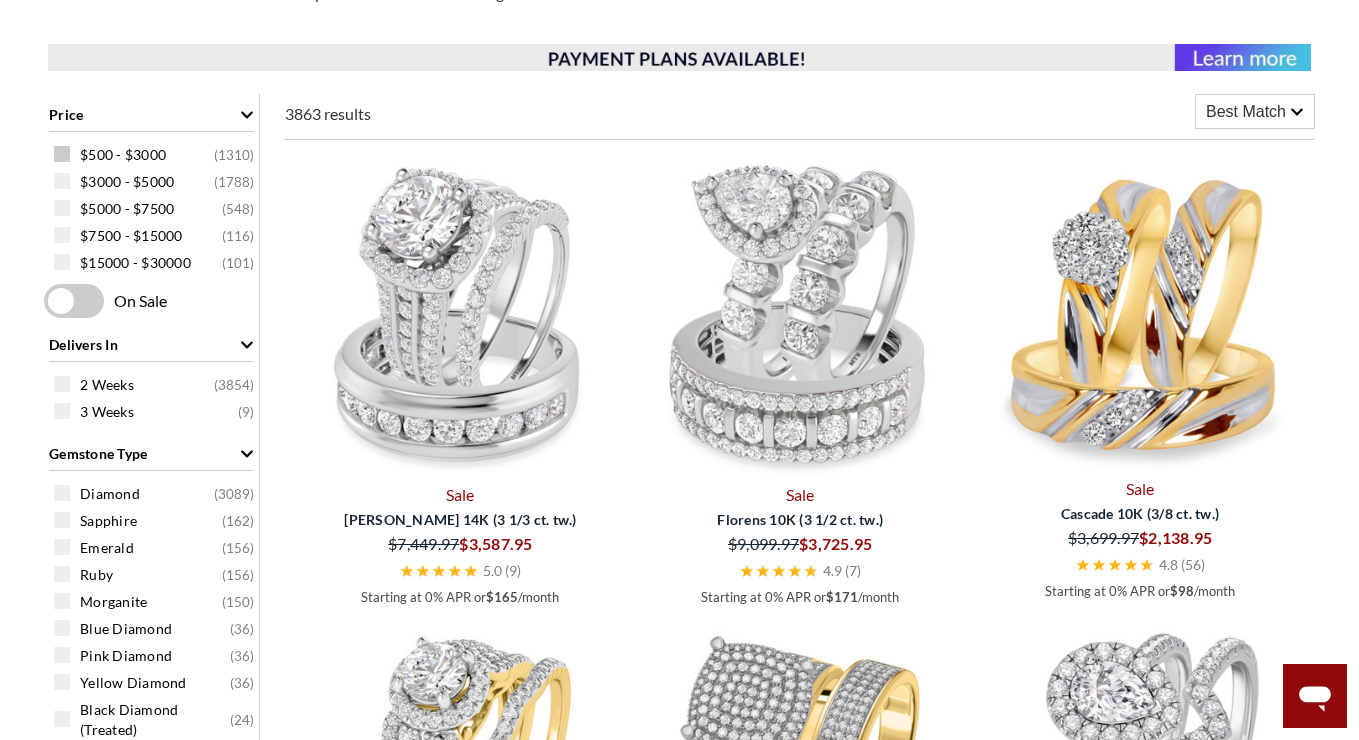 click at bounding box center (62, 154) 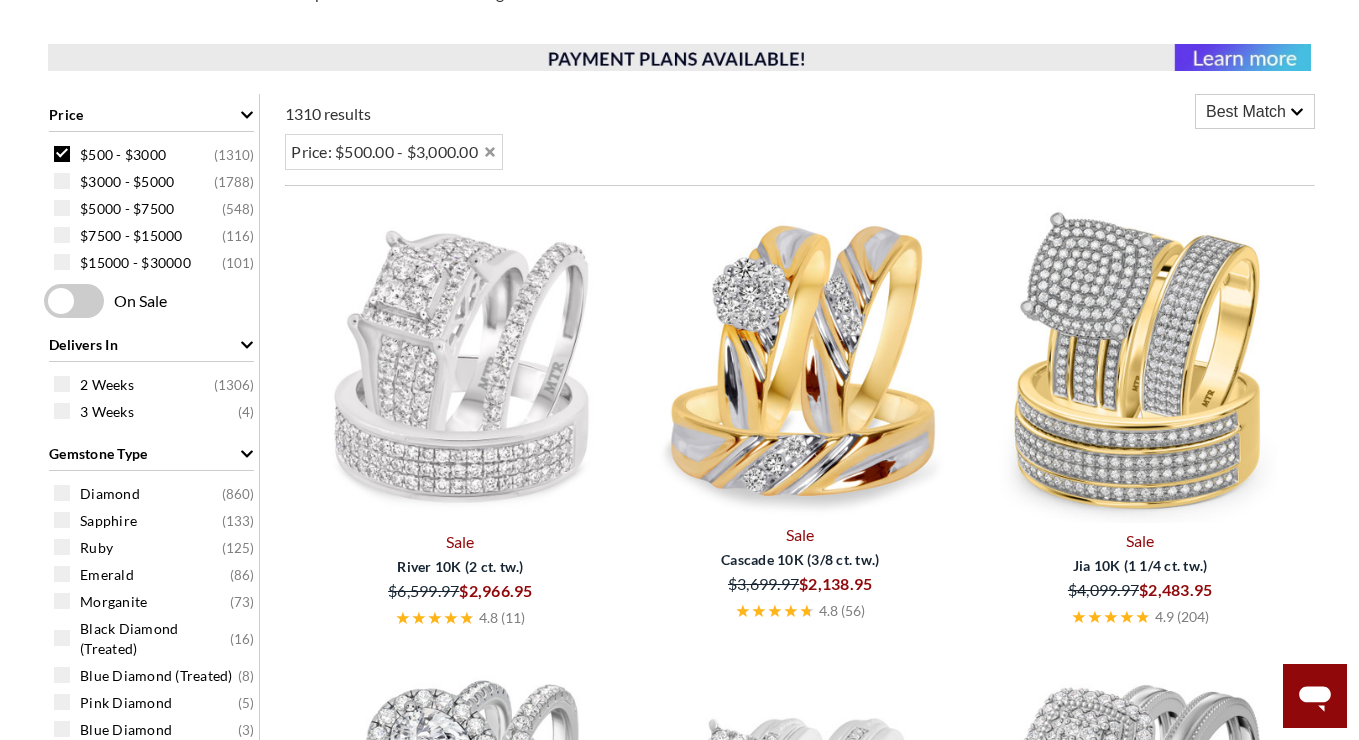 click at bounding box center (74, 301) 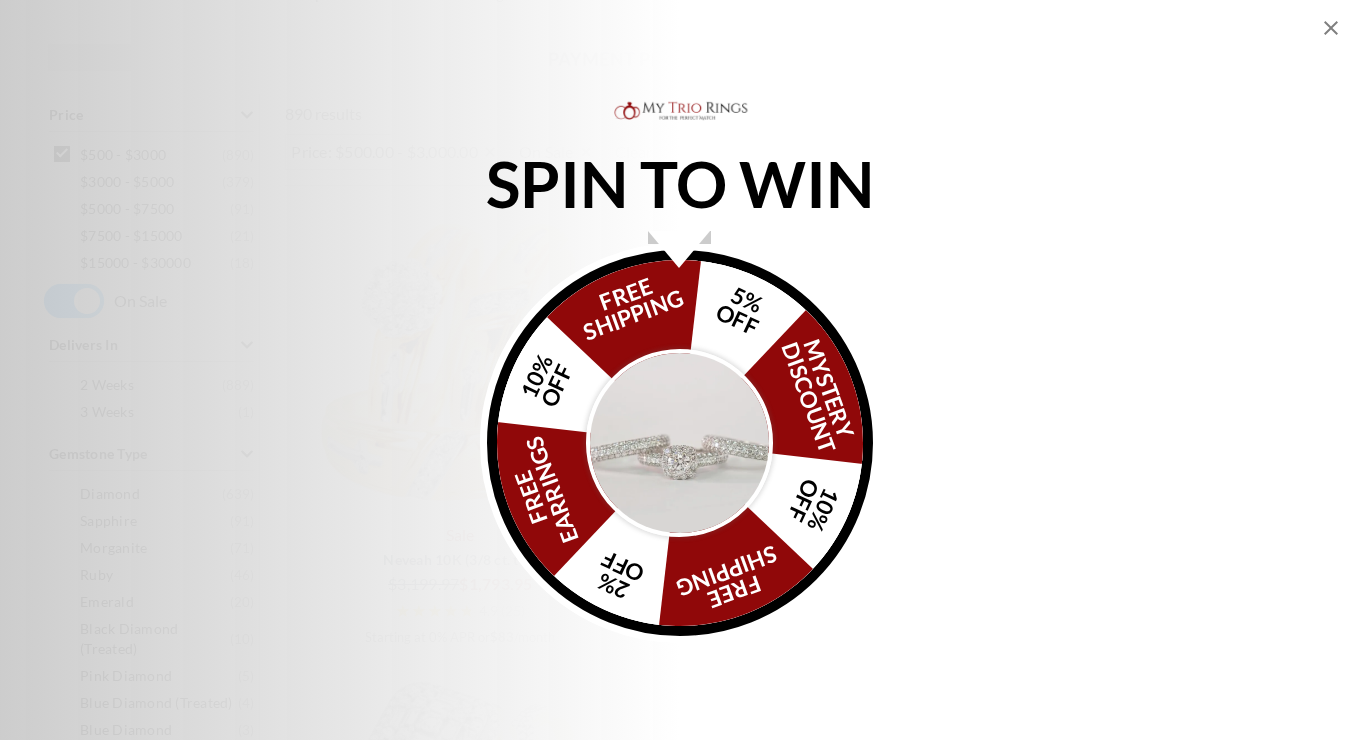 click on "FREE SHIPPING
5%   OFF
Mystery   Discount
10% OFF
FREE SHIPPING
2% OFF
FREE EARRINGS
10% OFF" at bounding box center (680, 443) 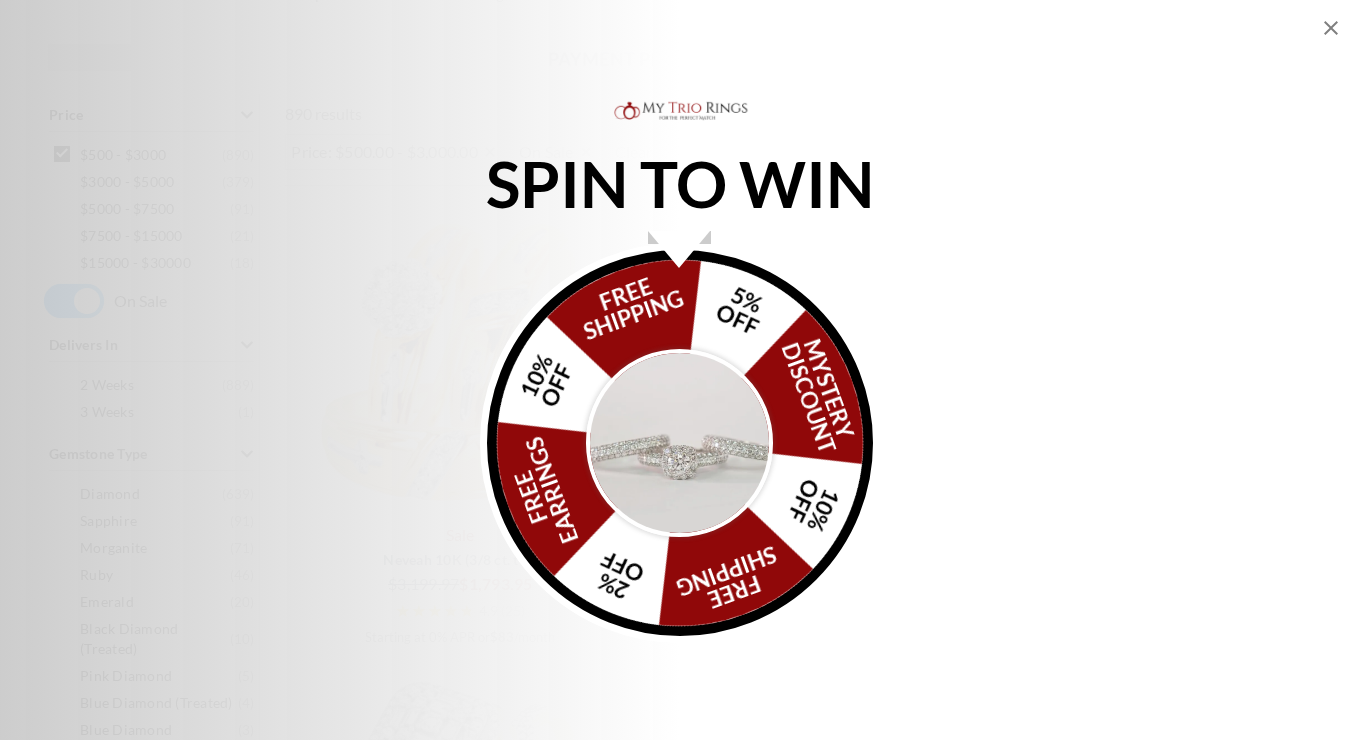 click at bounding box center (680, 443) 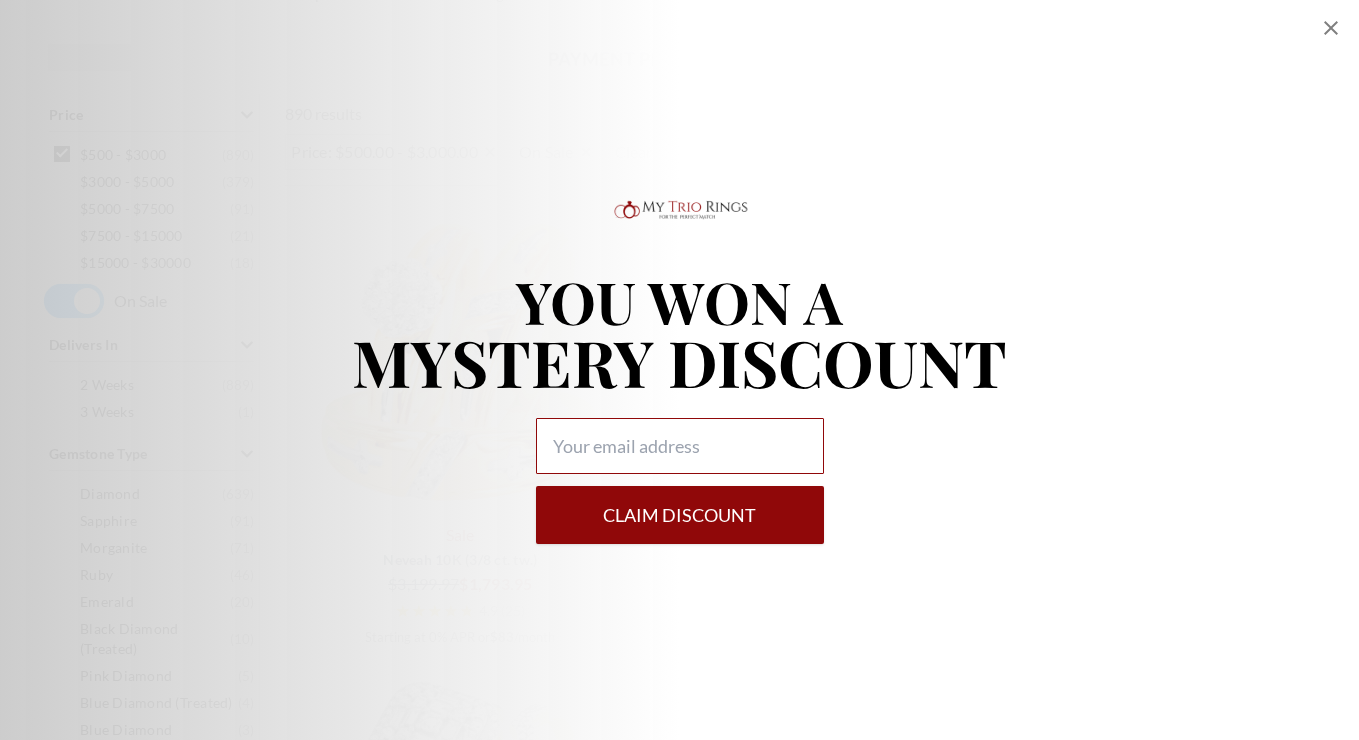 click at bounding box center (680, 446) 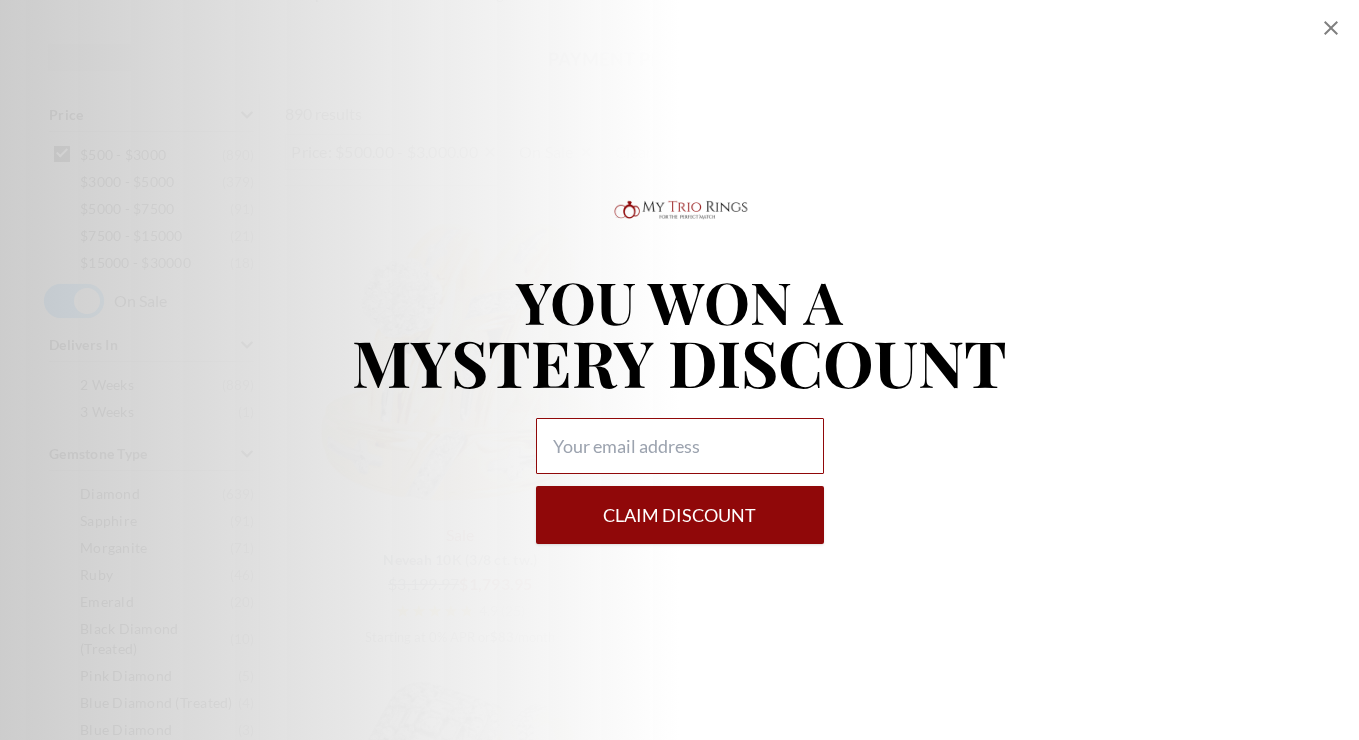 type on "tjfoster626@gmail.com" 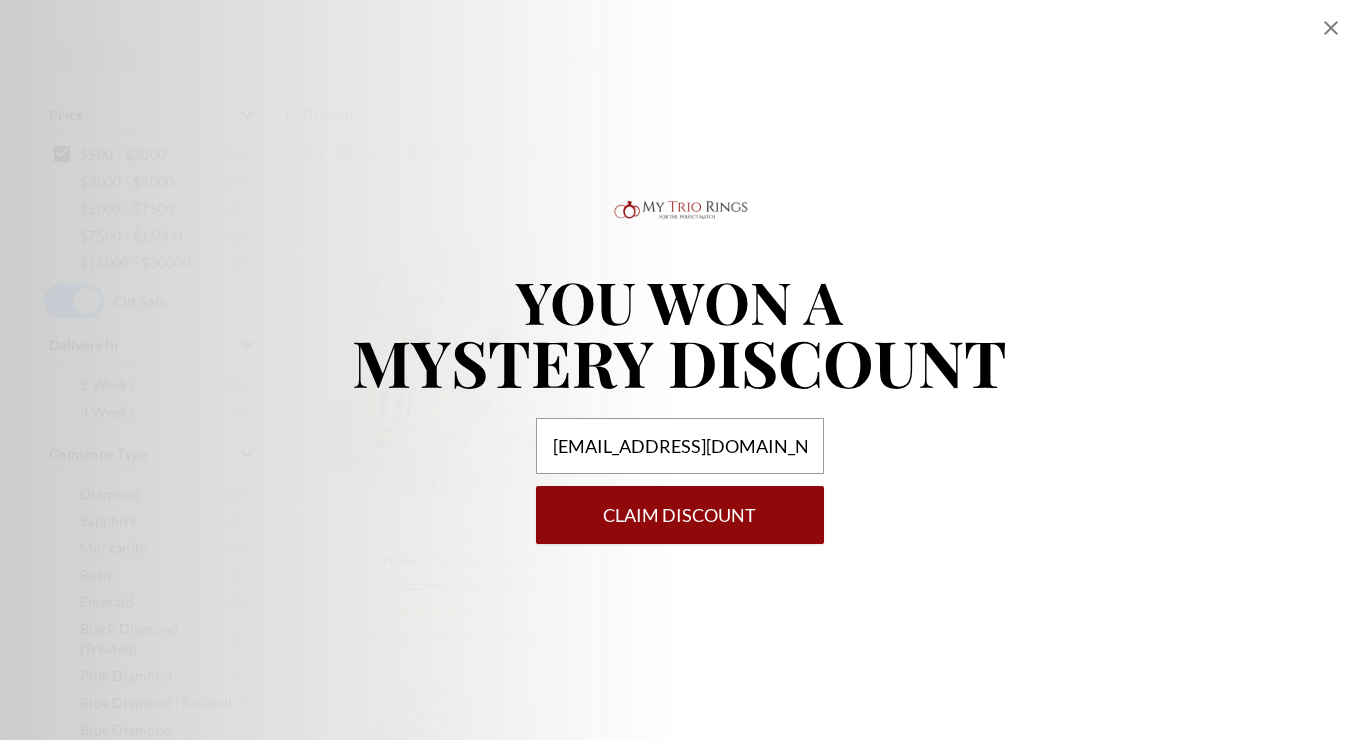 click on "Claim DISCOUNT" at bounding box center (680, 515) 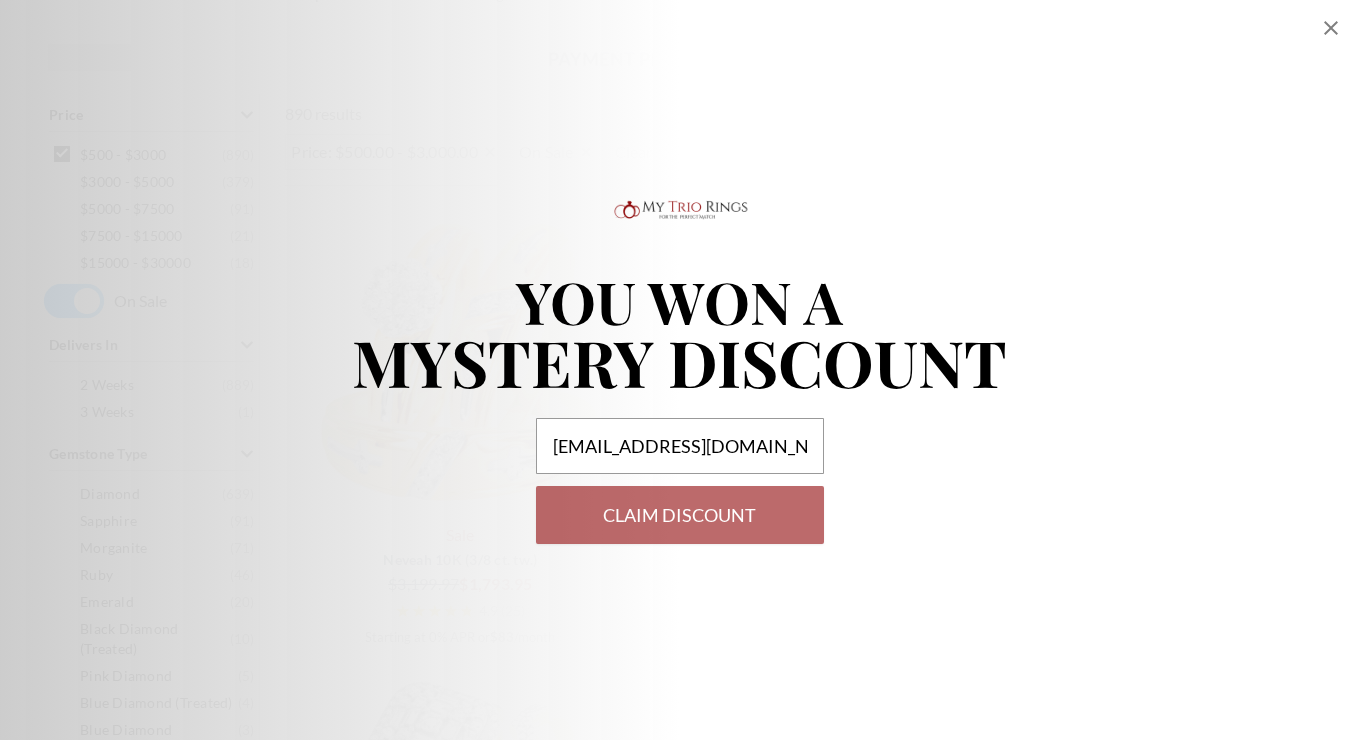select on "US" 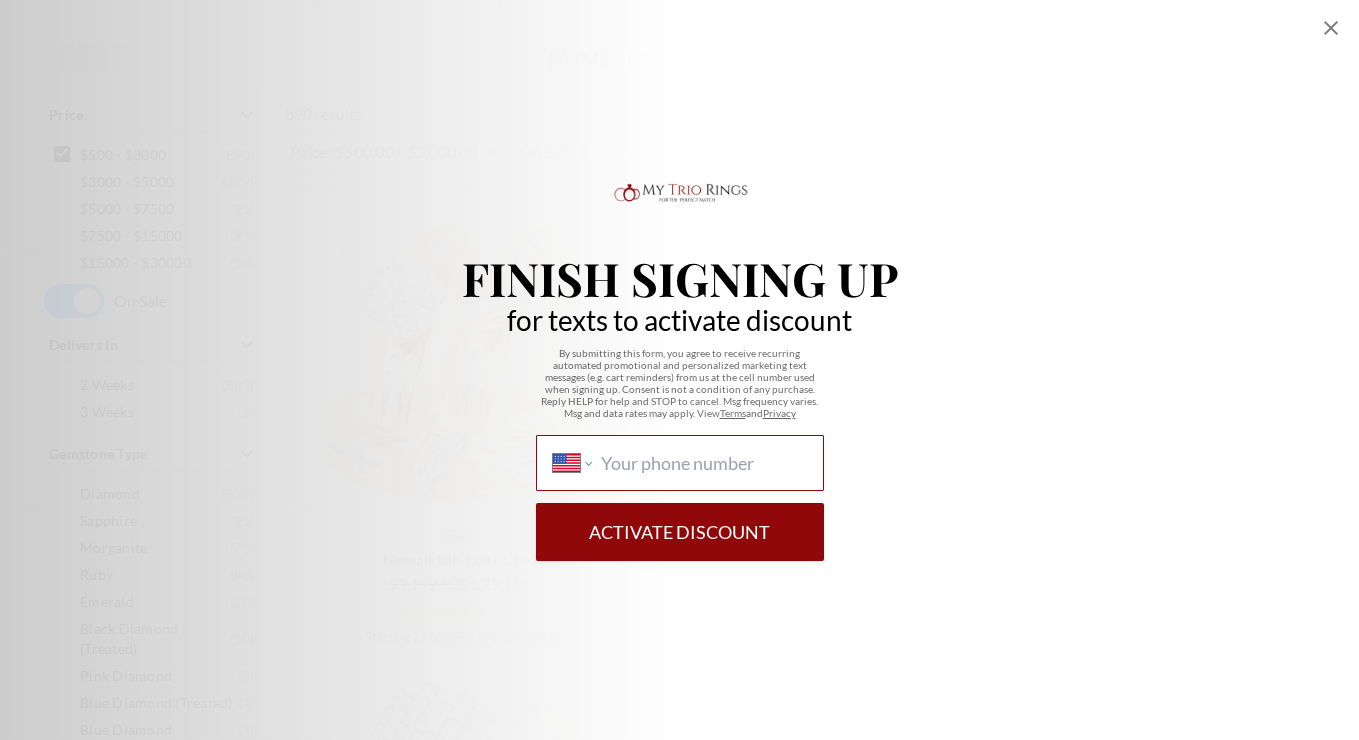 click on "International Afghanistan Åland Islands Albania Algeria American Samoa Andorra Angola Anguilla Antigua and Barbuda Argentina Armenia Aruba Ascension Island Australia Austria Azerbaijan Bahamas Bahrain Bangladesh Barbados Belarus Belgium Belize Benin Bermuda Bhutan Bolivia Bonaire, Sint Eustatius and Saba Bosnia and Herzegovina Botswana Brazil British Indian Ocean Territory Brunei Darussalam Bulgaria Burkina Faso Burundi Cambodia Cameroon Canada Cape Verde Cayman Islands Central African Republic Chad Chile China Christmas Island Cocos (Keeling) Islands Colombia Comoros Congo Congo, Democratic Republic of the Cook Islands Costa Rica Cote d'Ivoire Croatia Cuba Curaçao Cyprus Czech Republic Denmark Djibouti Dominica Dominican Republic Ecuador Egypt El Salvador Equatorial Guinea Eritrea Estonia Ethiopia Falkland Islands Faroe Islands Federated States of Micronesia Fiji Finland France French Guiana French Polynesia Gabon Gambia Georgia Germany Ghana Gibraltar Greece Greenland Grenada Guadeloupe Guam Guatemala" at bounding box center [703, 463] 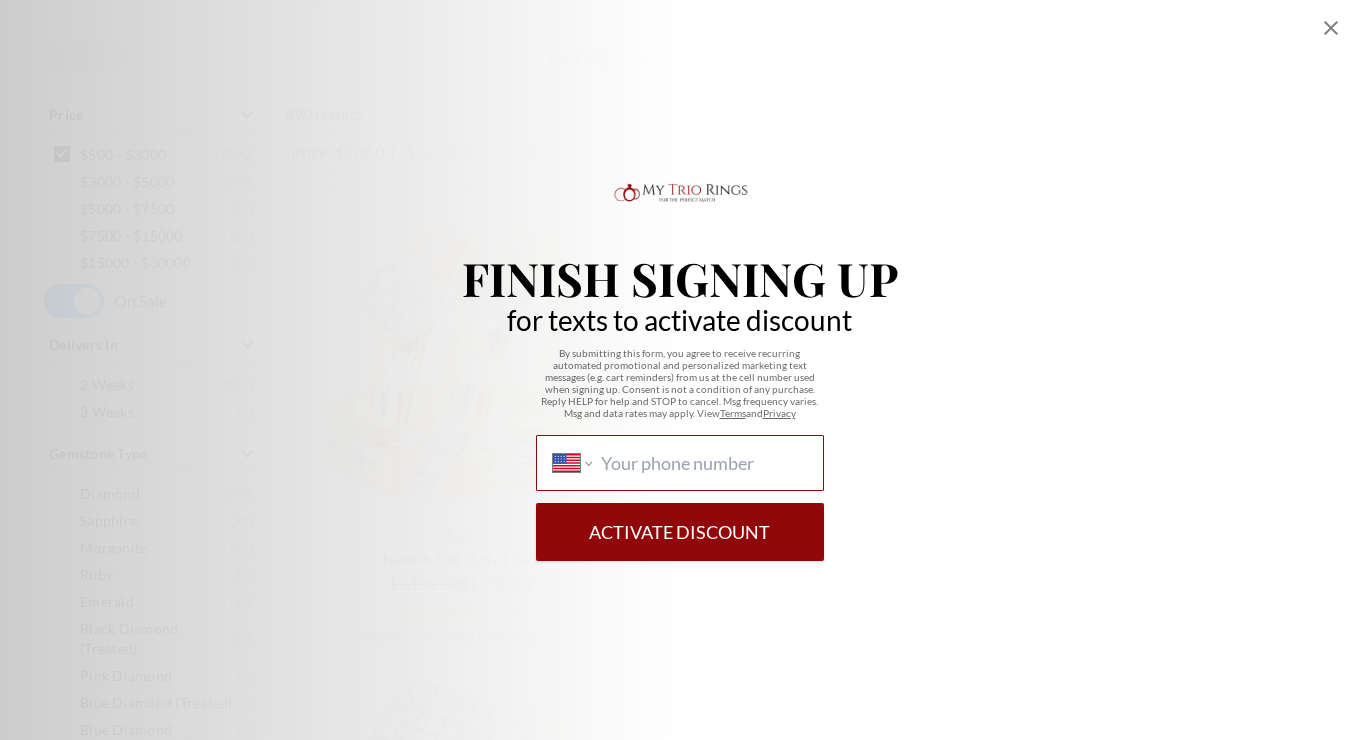 type on "1 (561) 356-5352" 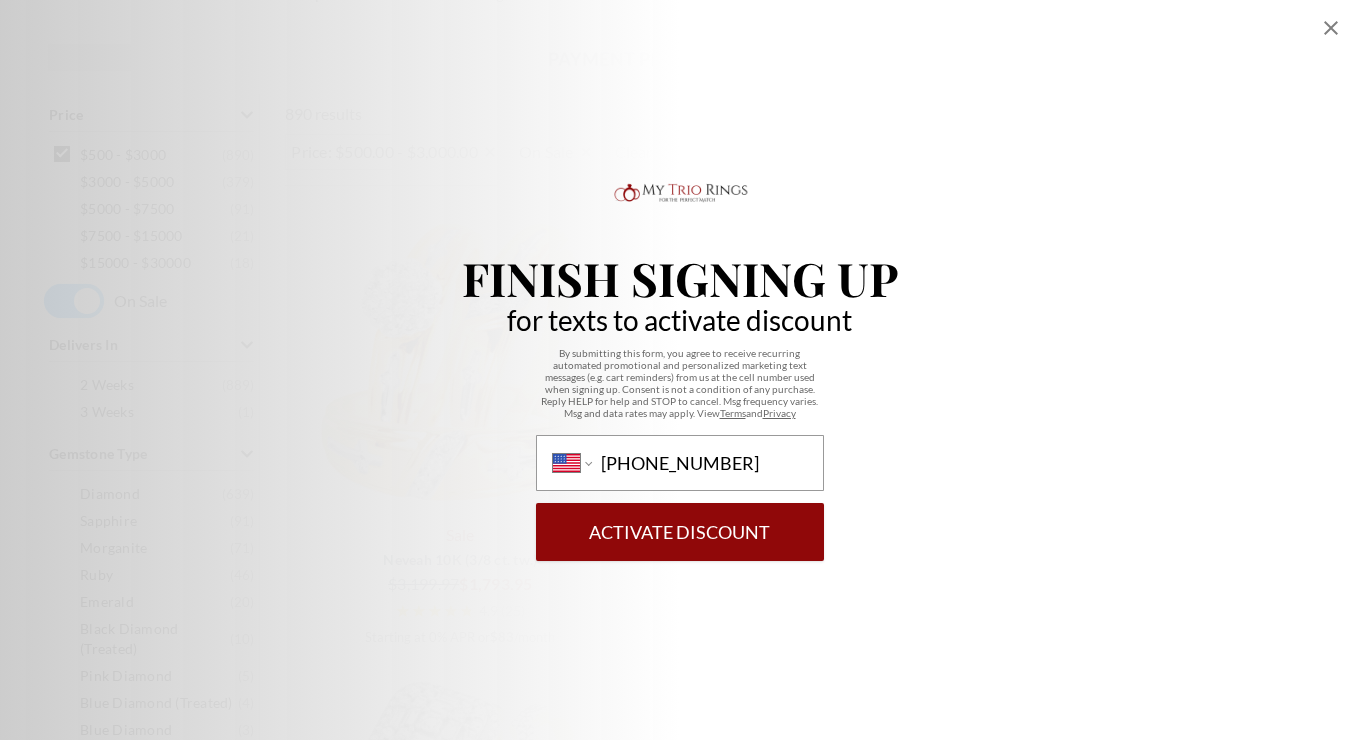 click on "Activate Discount" at bounding box center [680, 532] 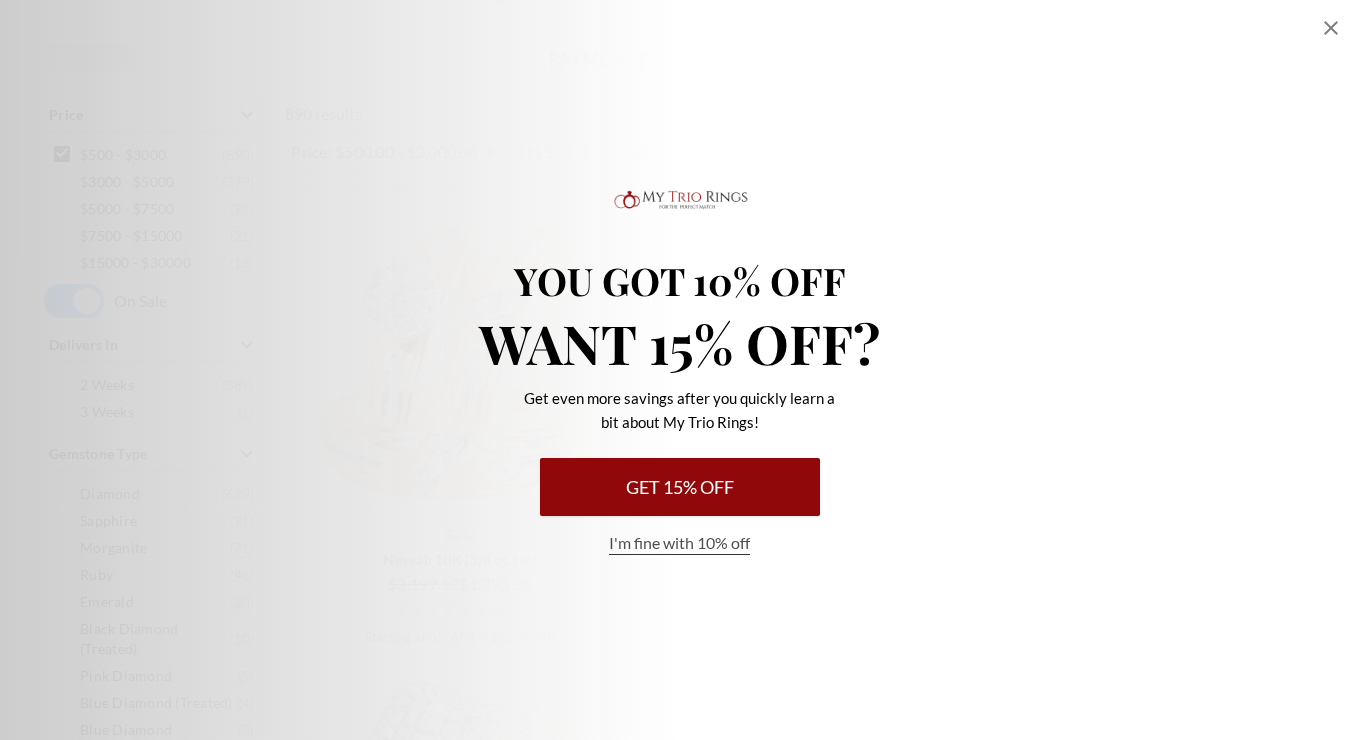 click on "Get 15% Off" at bounding box center (680, 487) 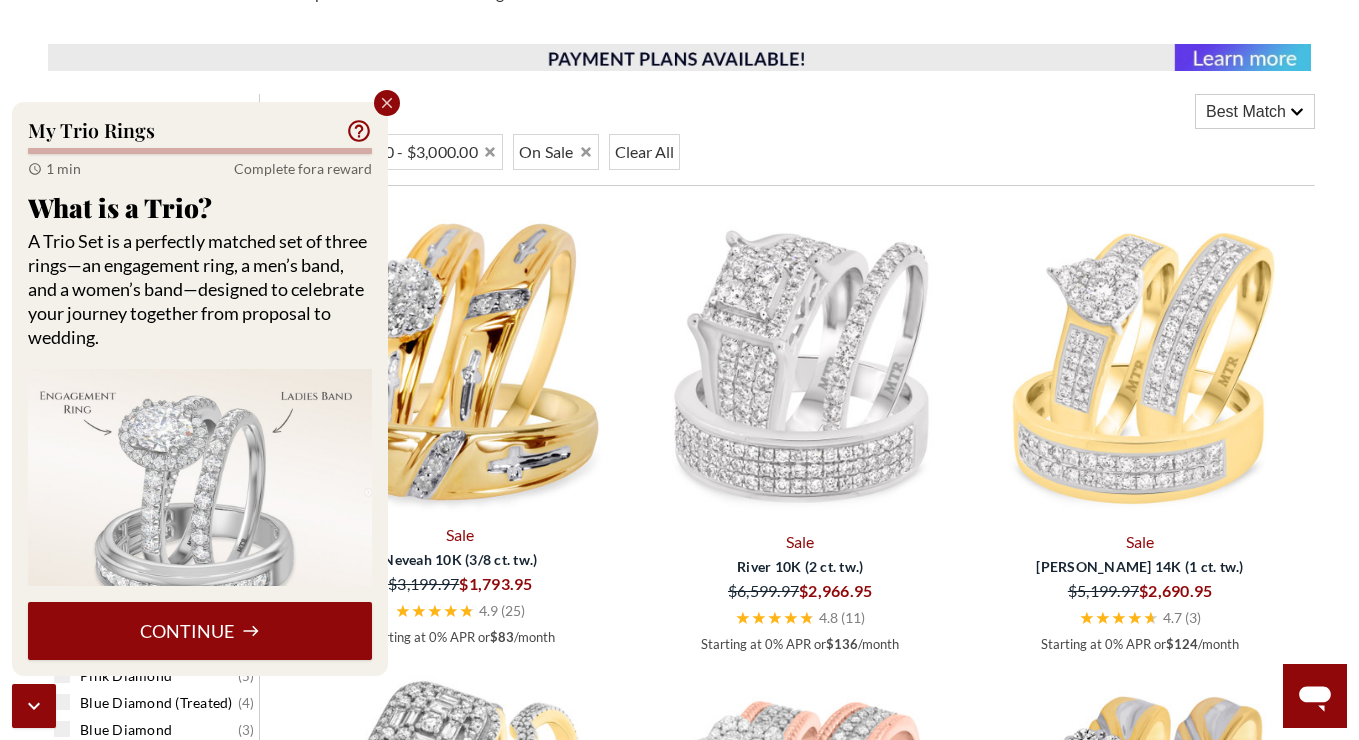 click on "Continue" at bounding box center (200, 631) 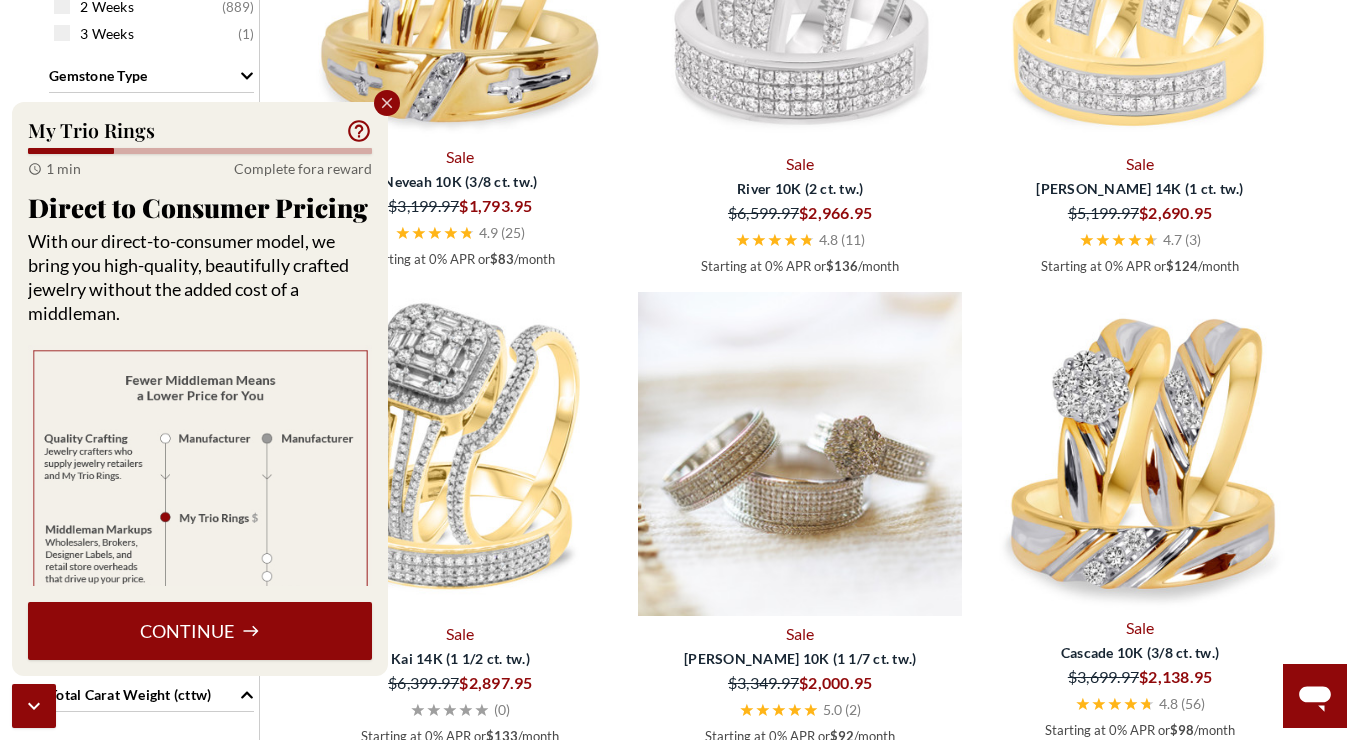 scroll, scrollTop: 1132, scrollLeft: 0, axis: vertical 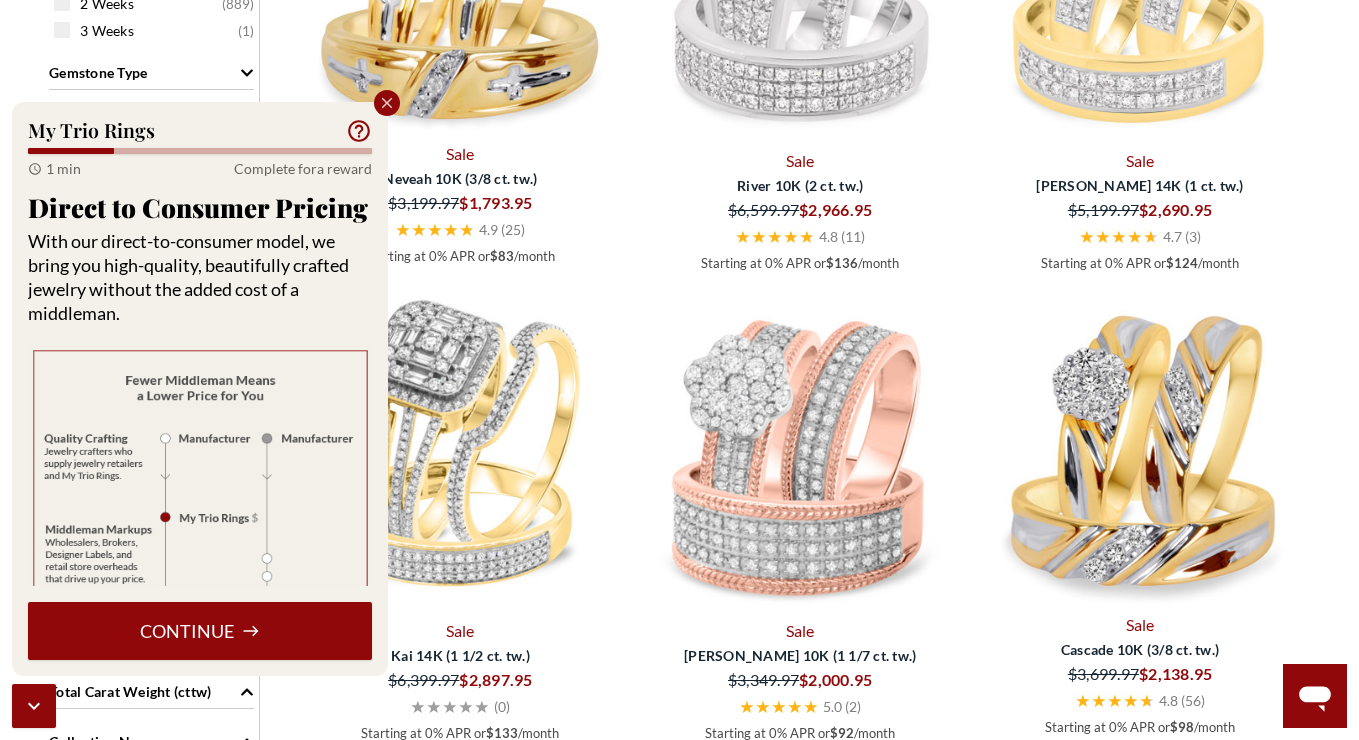 click on "Continue" at bounding box center [200, 631] 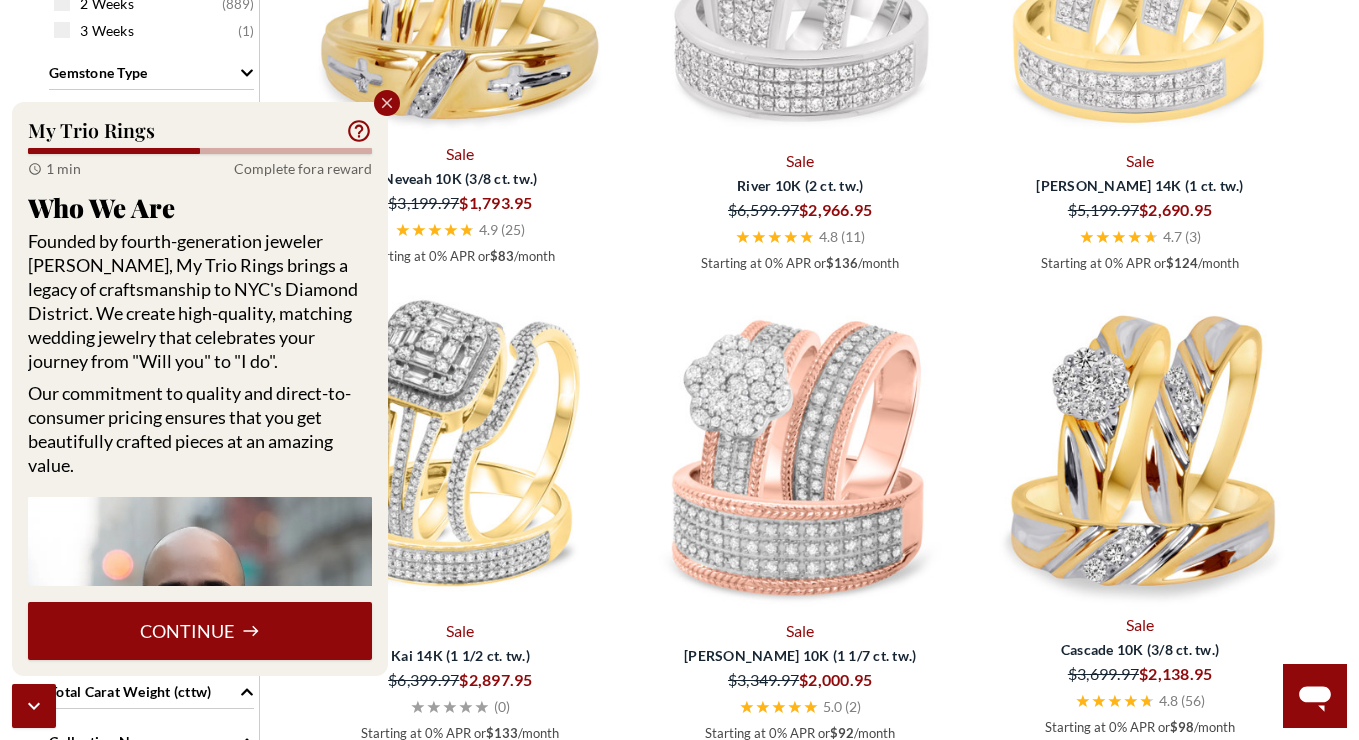 click on "Continue" at bounding box center [200, 631] 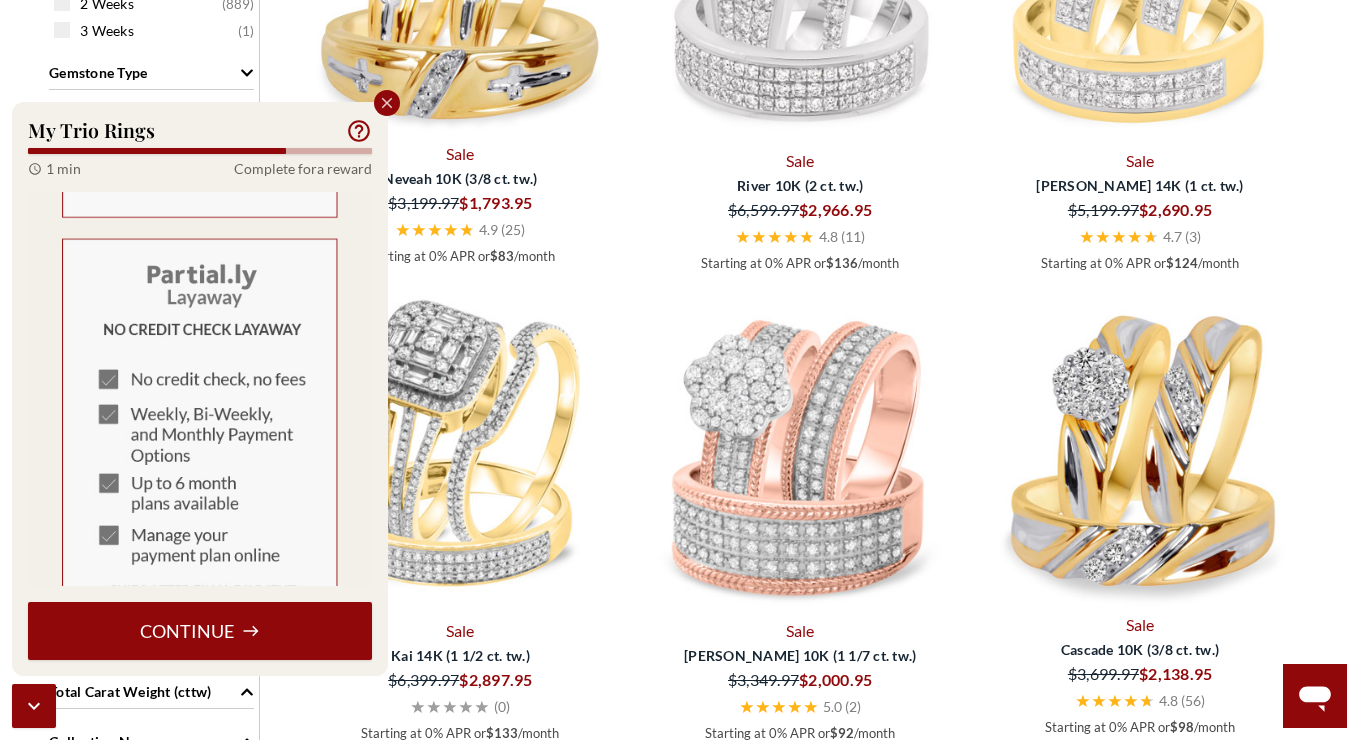 scroll, scrollTop: 1096, scrollLeft: 0, axis: vertical 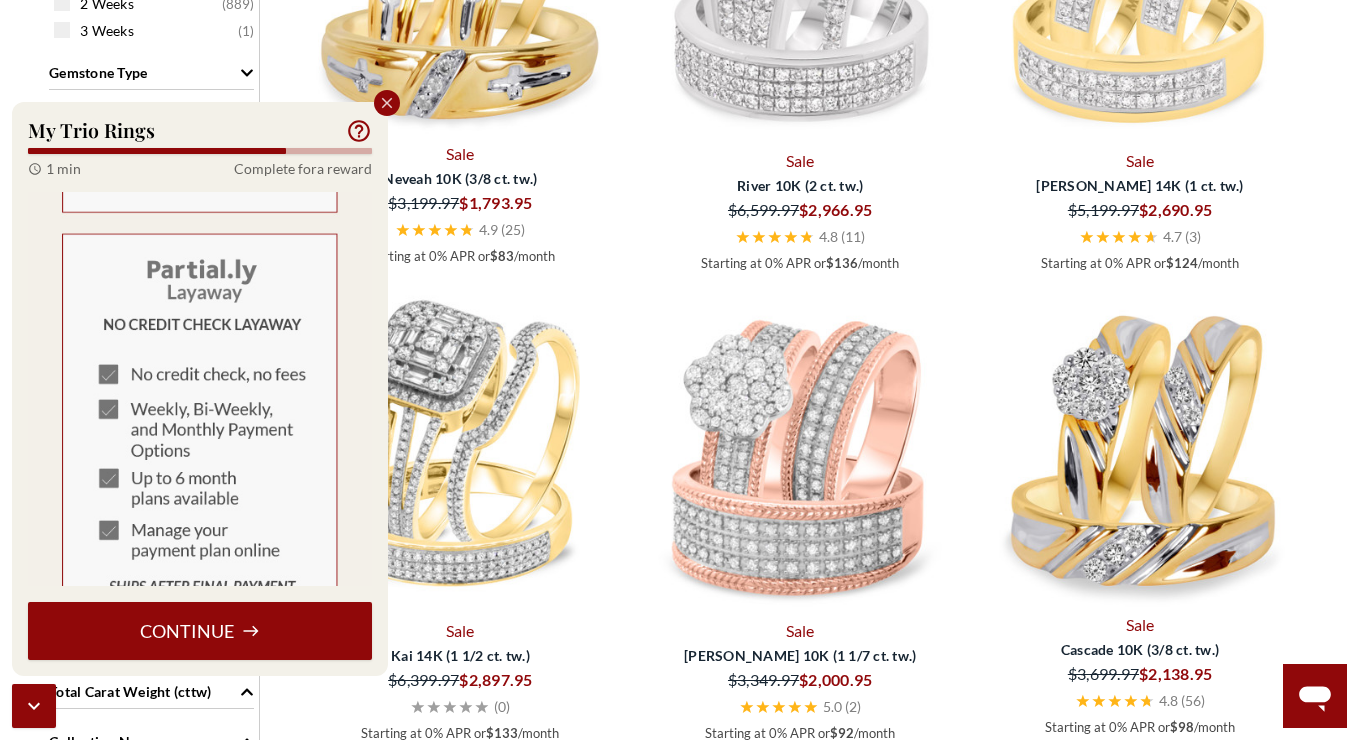 click on "Continue" at bounding box center (200, 631) 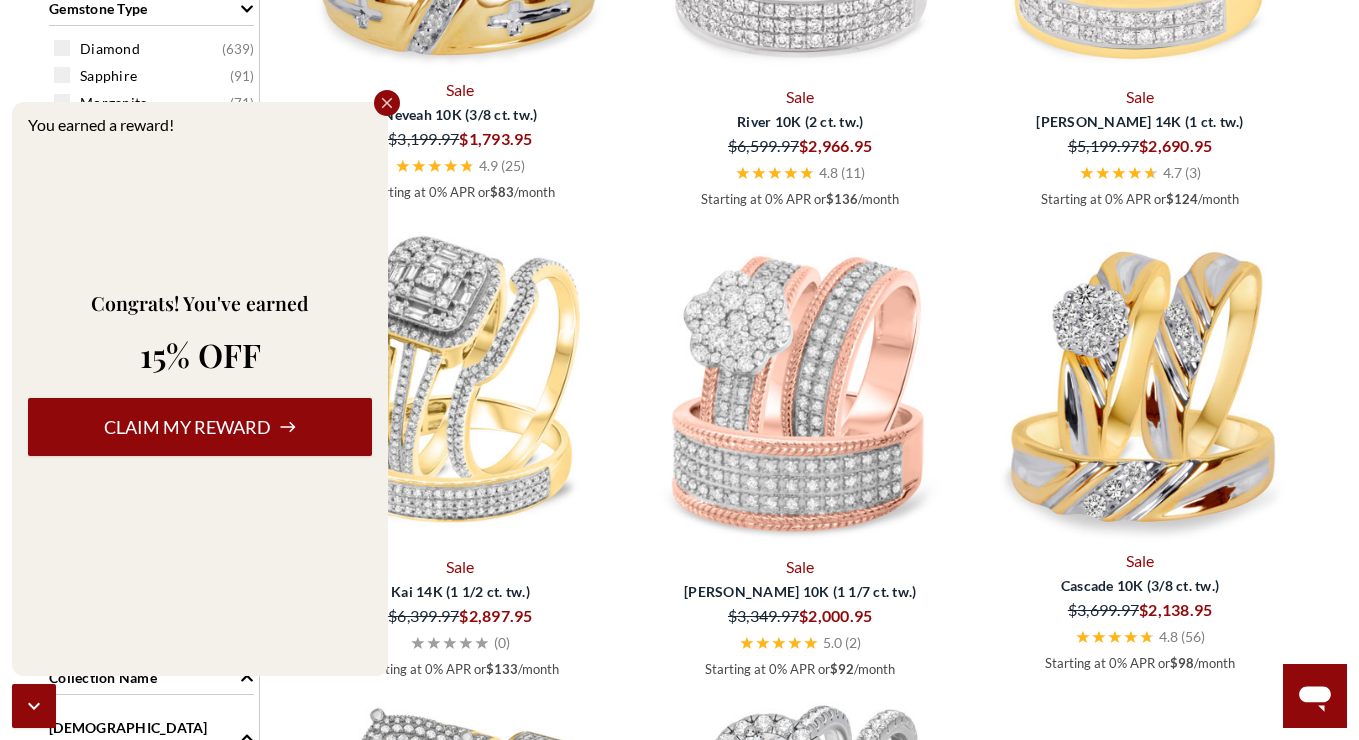 scroll, scrollTop: 1197, scrollLeft: 0, axis: vertical 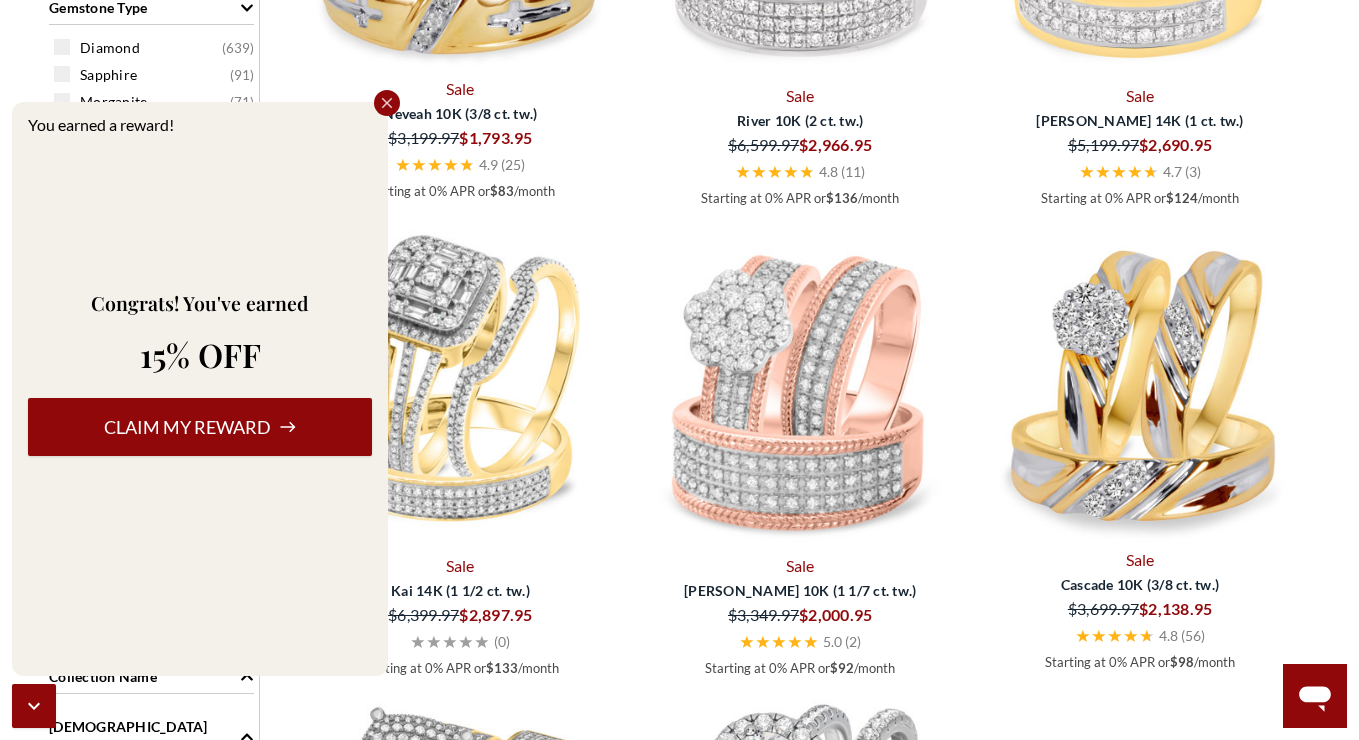 click on "Claim my reward" at bounding box center [200, 427] 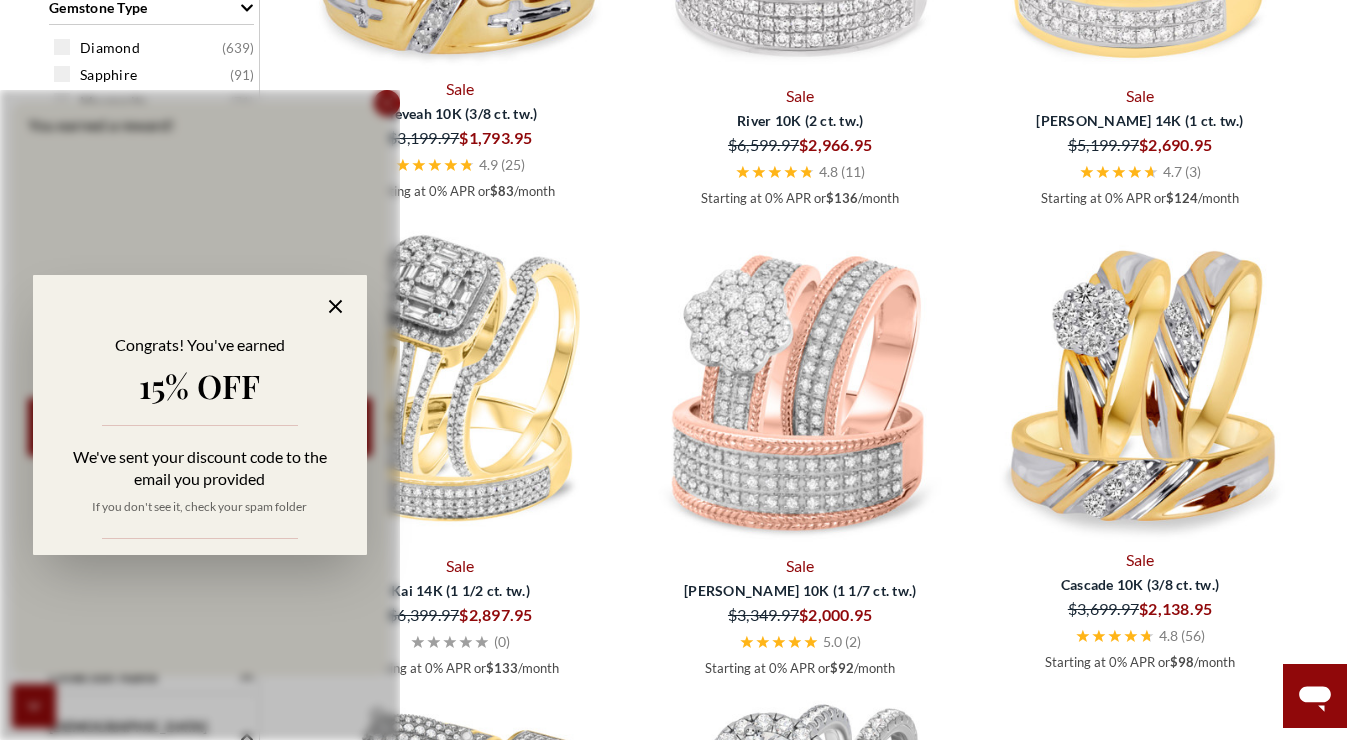 click 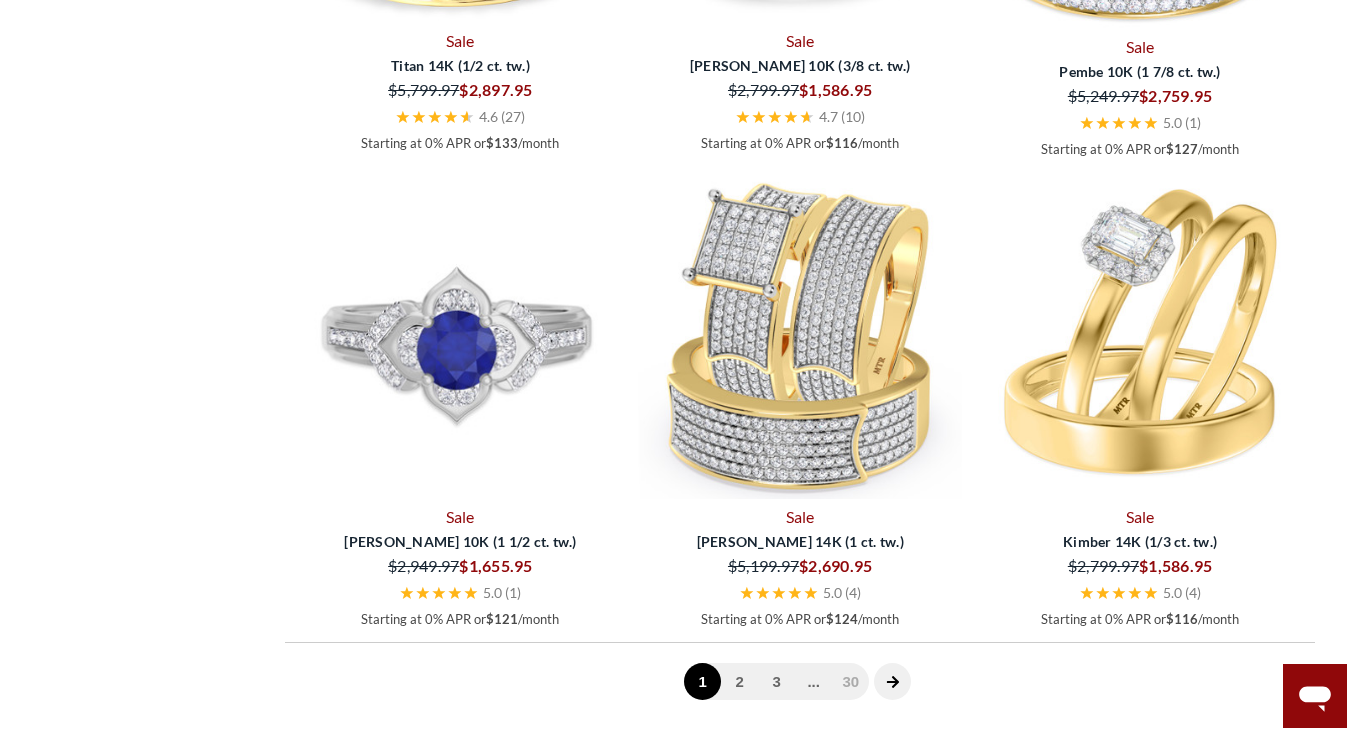 scroll, scrollTop: 5027, scrollLeft: 0, axis: vertical 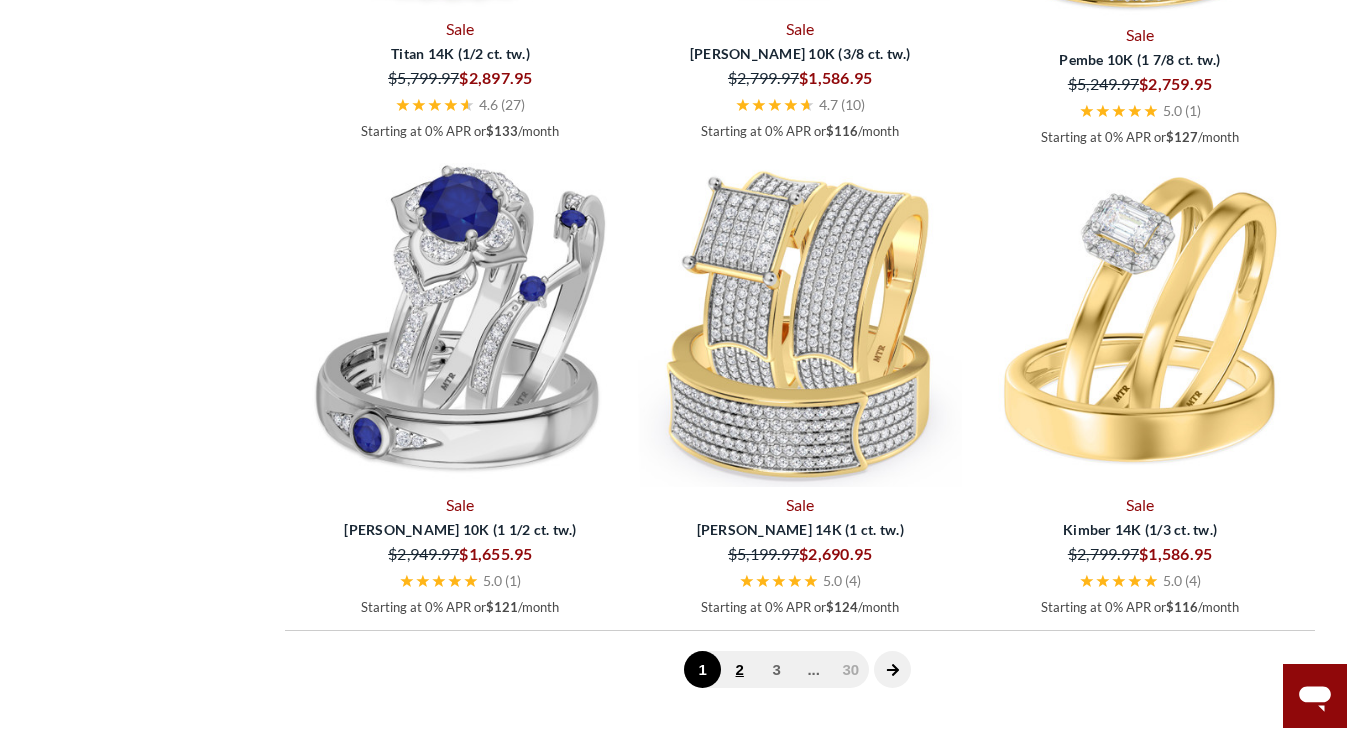 click on "2" 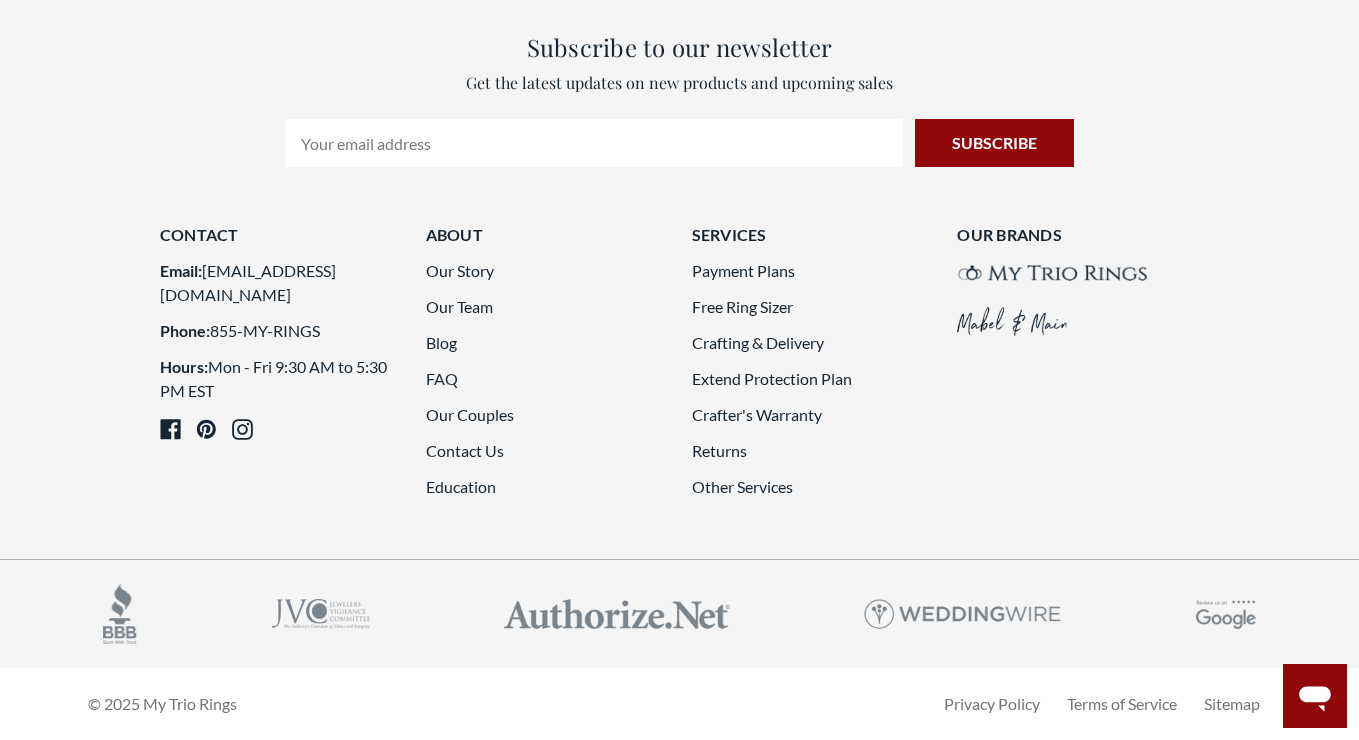 scroll, scrollTop: 5239, scrollLeft: 0, axis: vertical 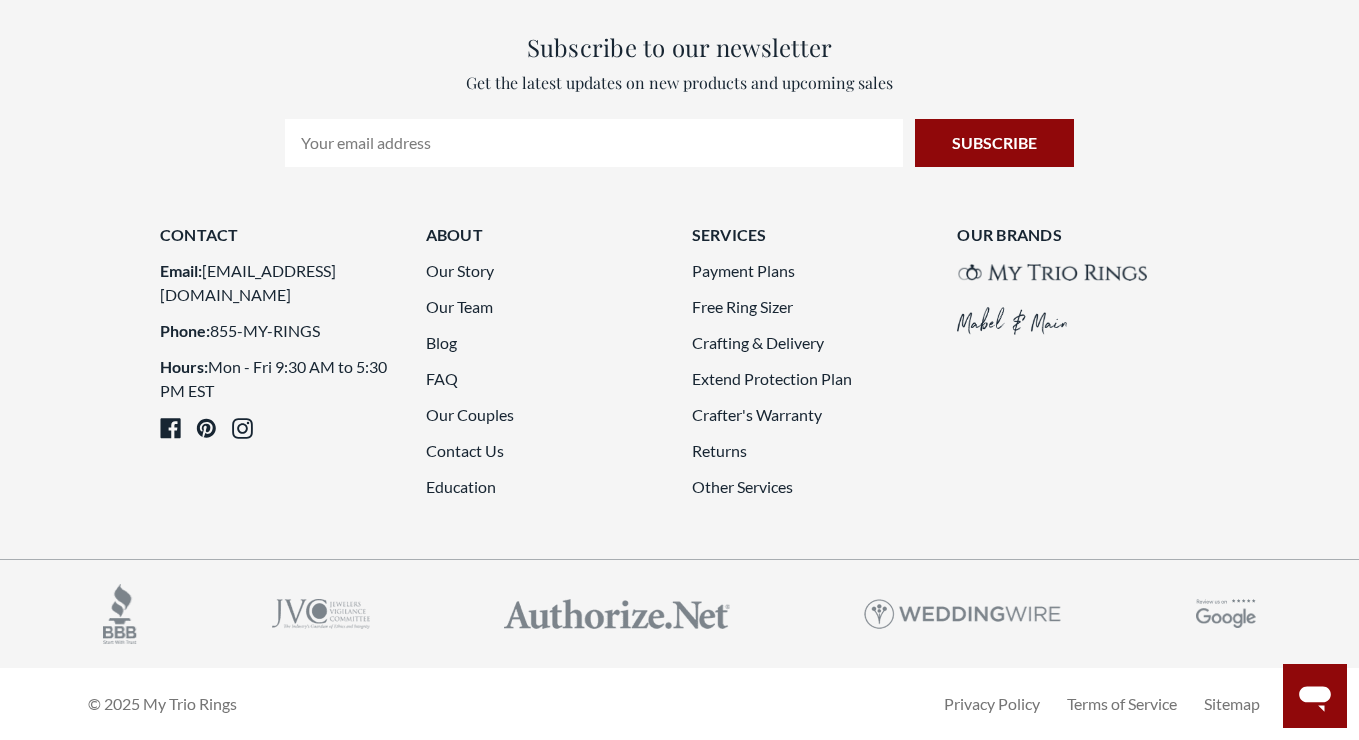 click on "4" 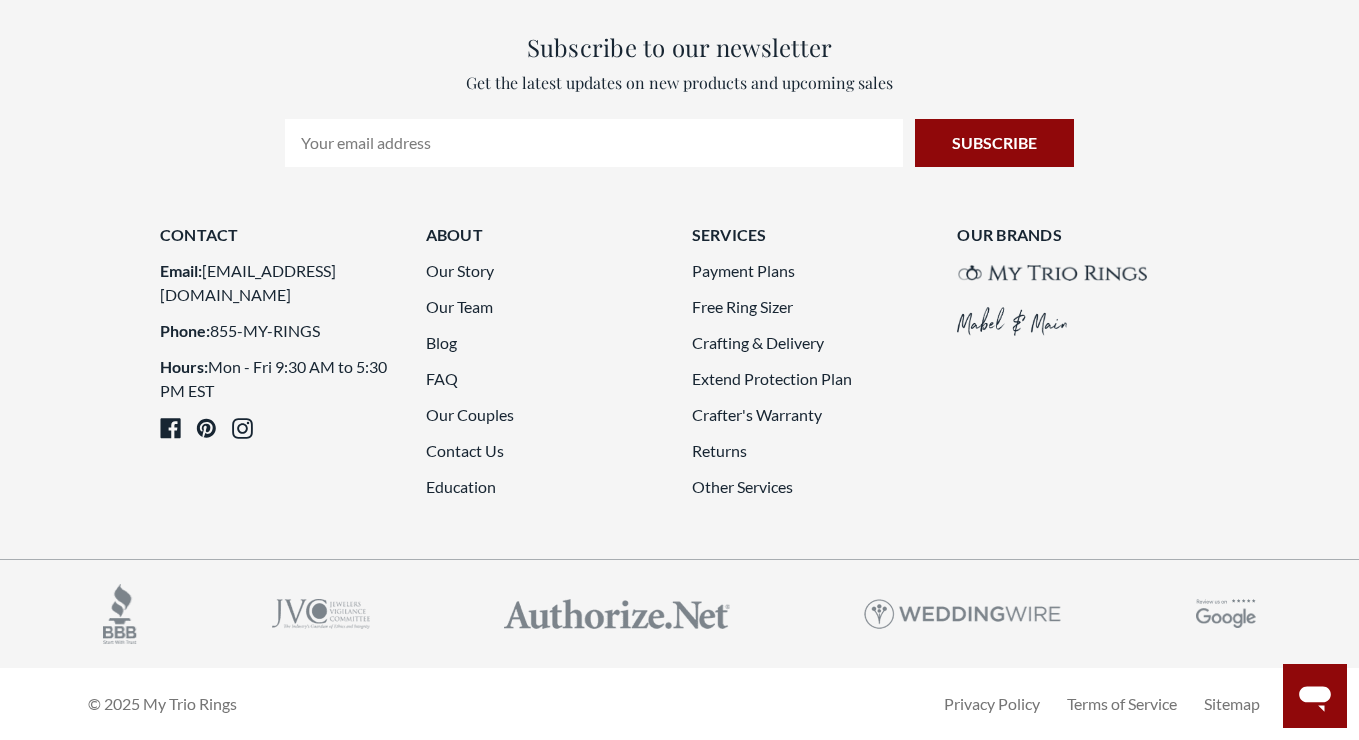 scroll, scrollTop: 5284, scrollLeft: 0, axis: vertical 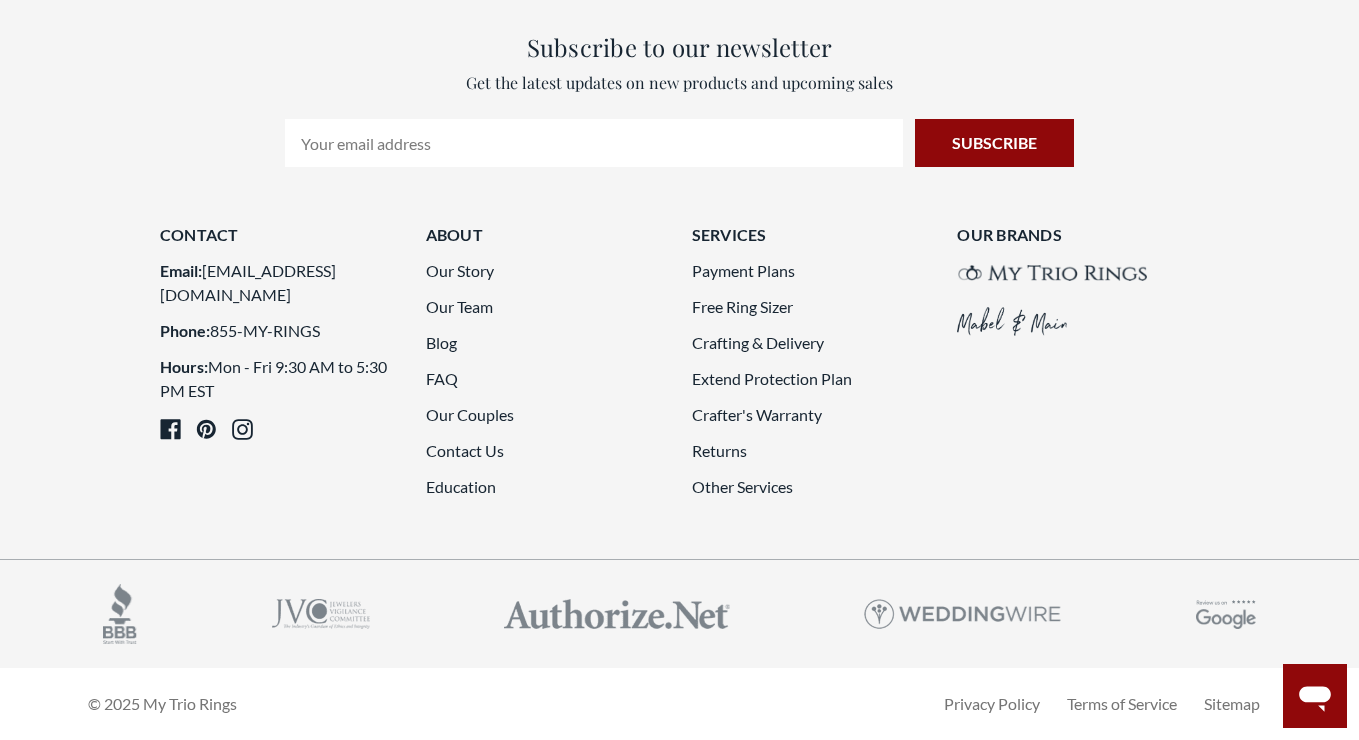 click on "6" 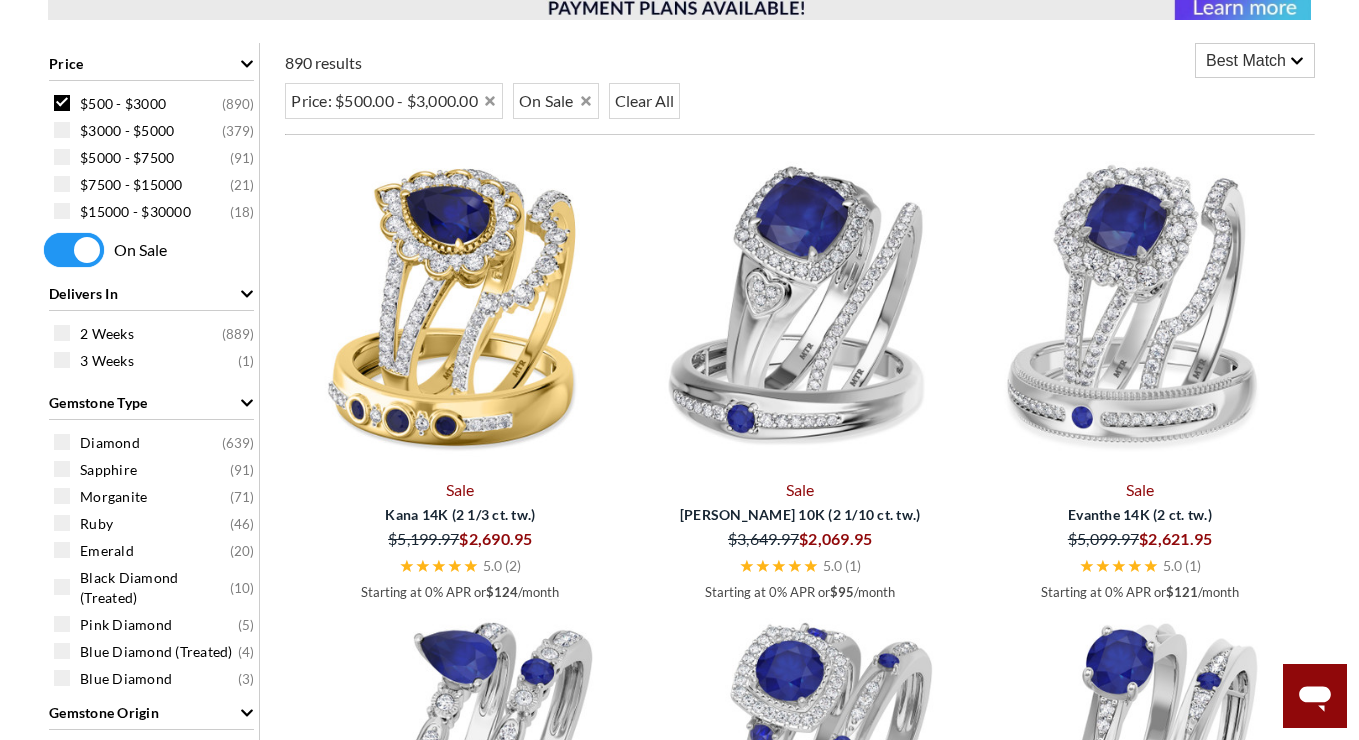 scroll, scrollTop: 804, scrollLeft: 0, axis: vertical 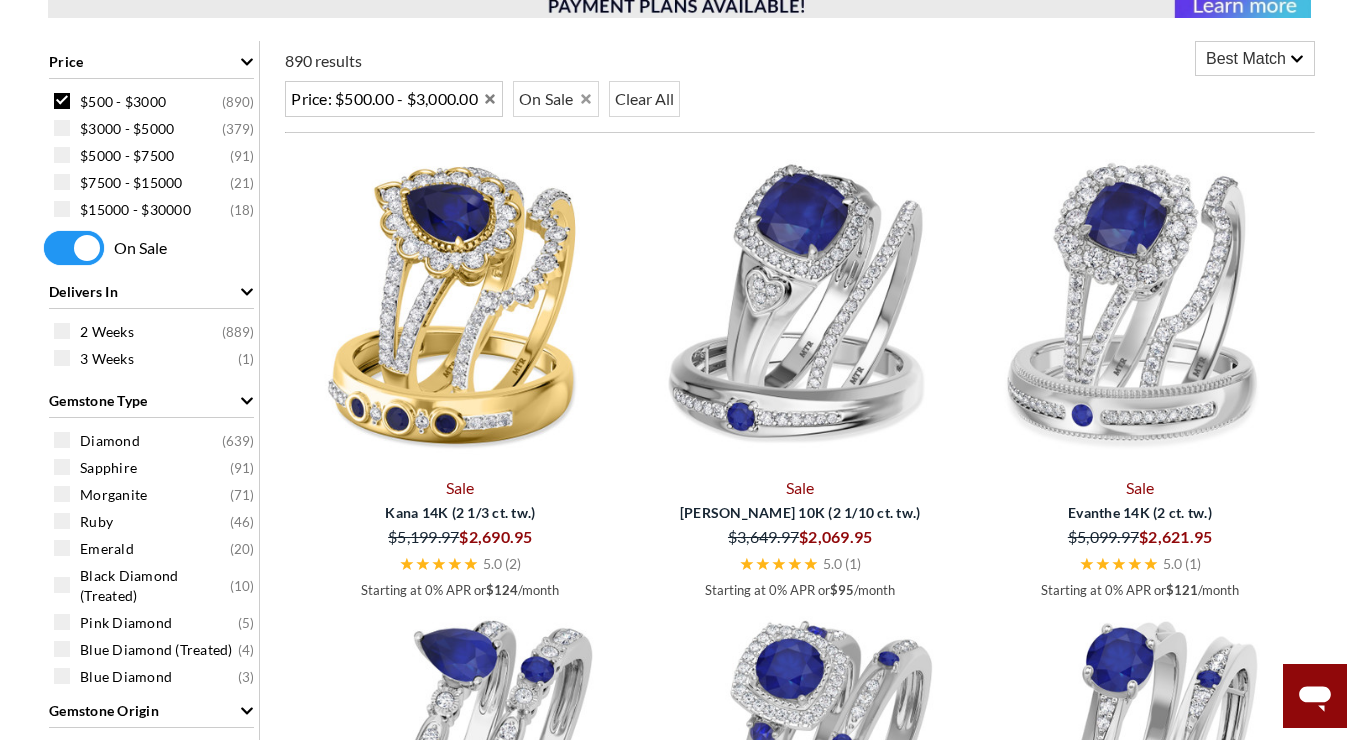 click on "Price: $500.00 - $3,000.00" at bounding box center (384, 99) 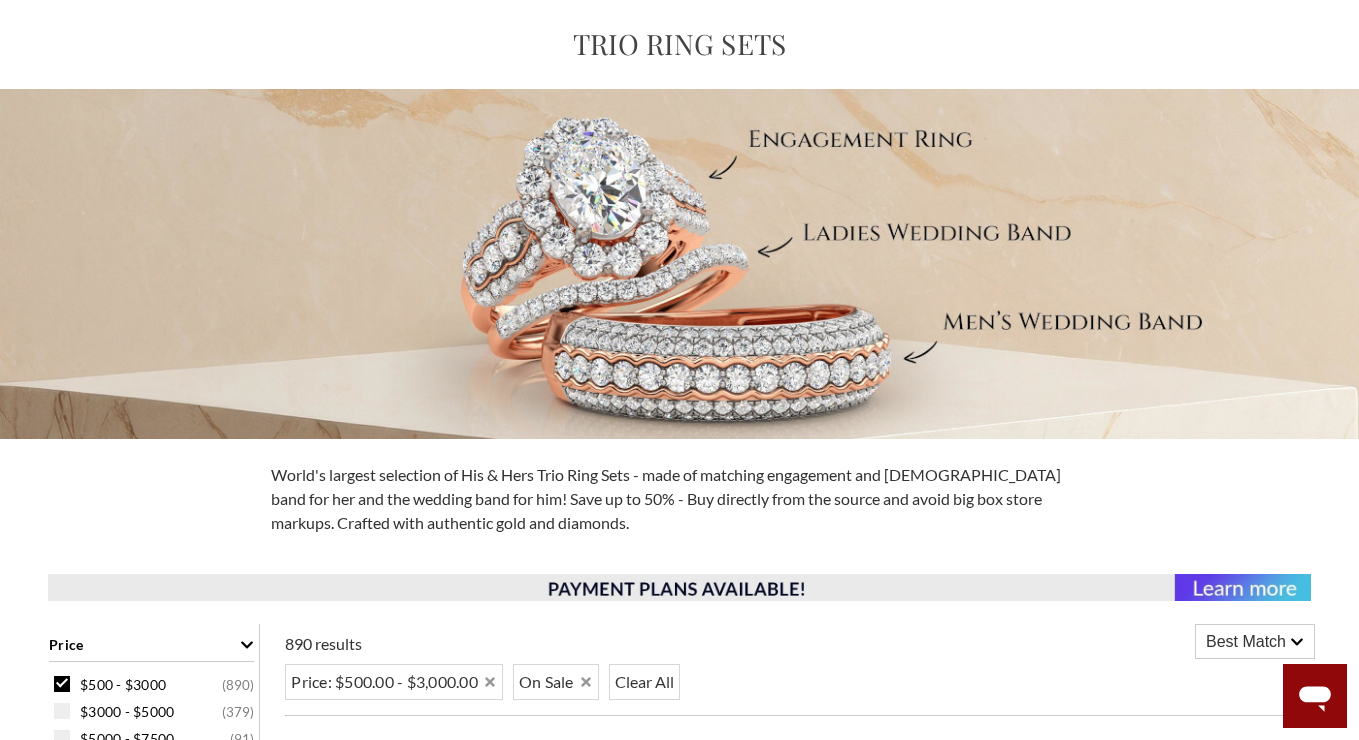 scroll, scrollTop: 0, scrollLeft: 0, axis: both 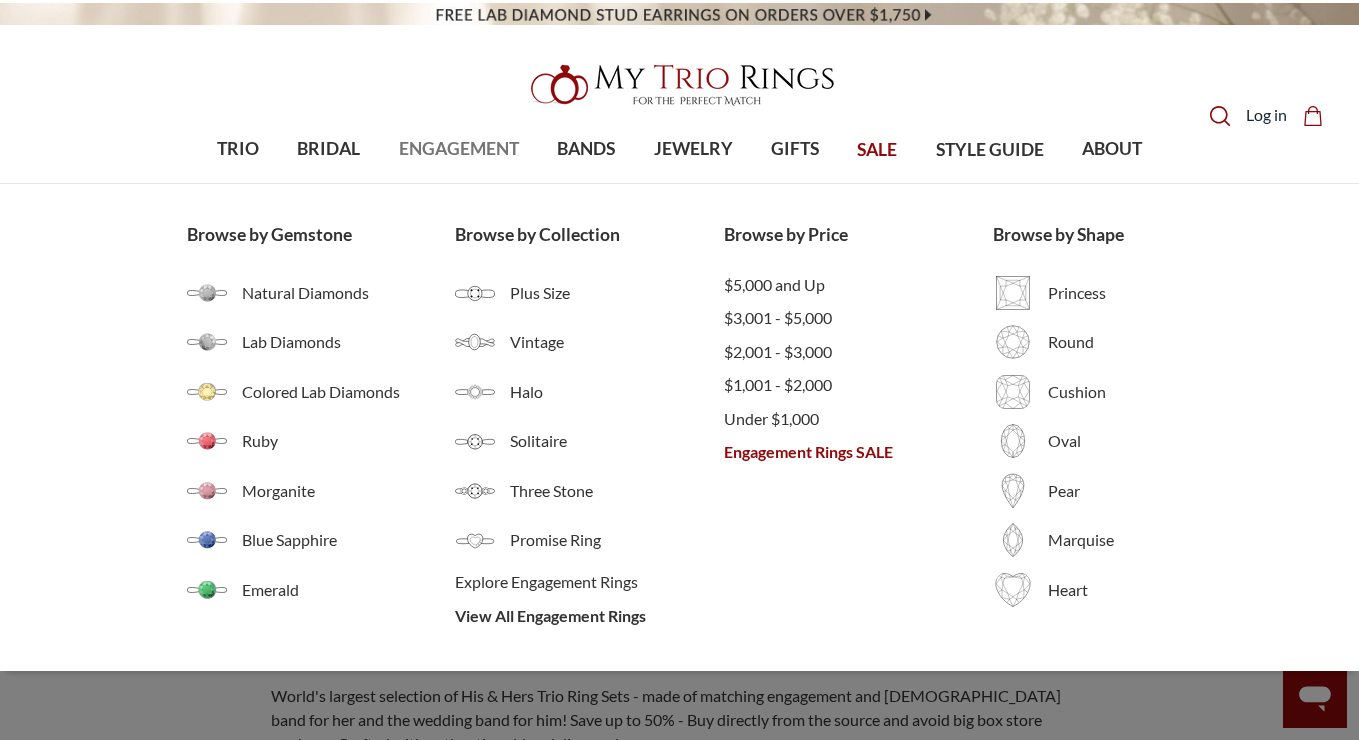 click on "ENGAGEMENT" at bounding box center (459, 149) 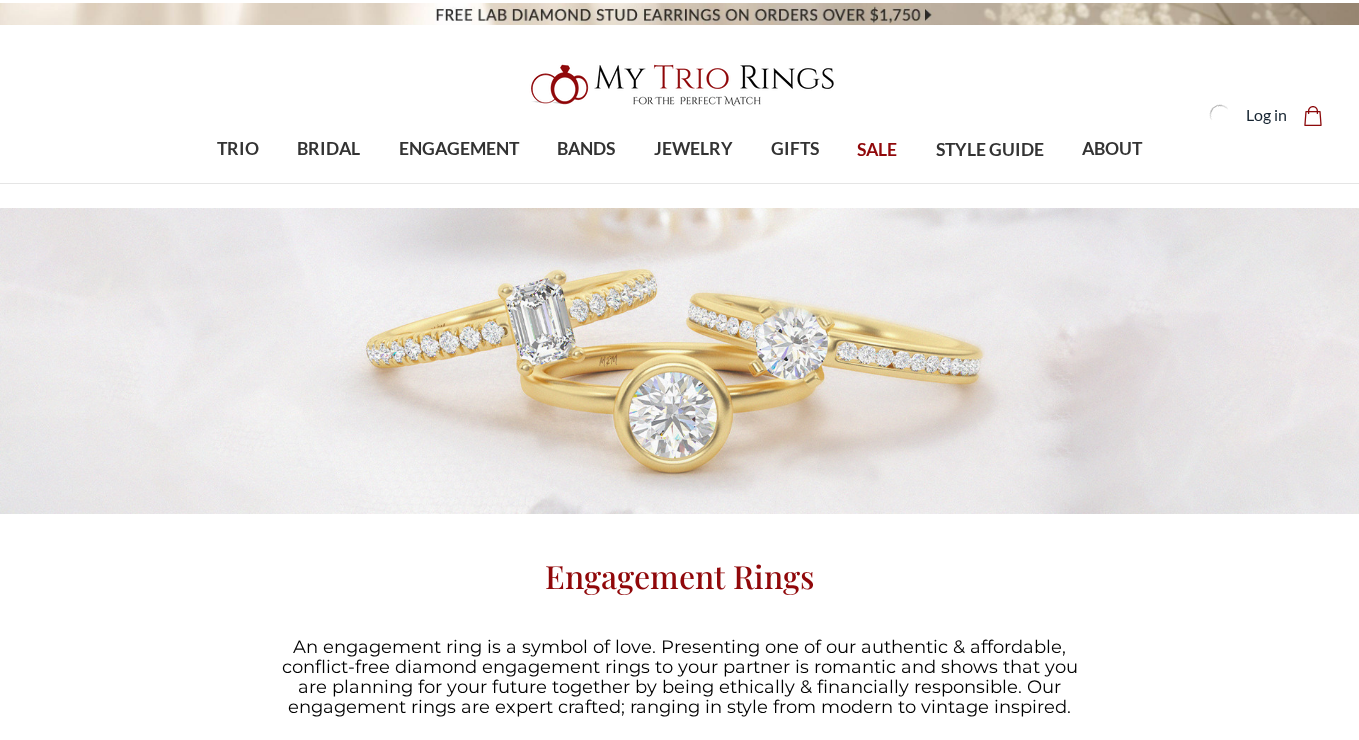 scroll, scrollTop: 0, scrollLeft: 0, axis: both 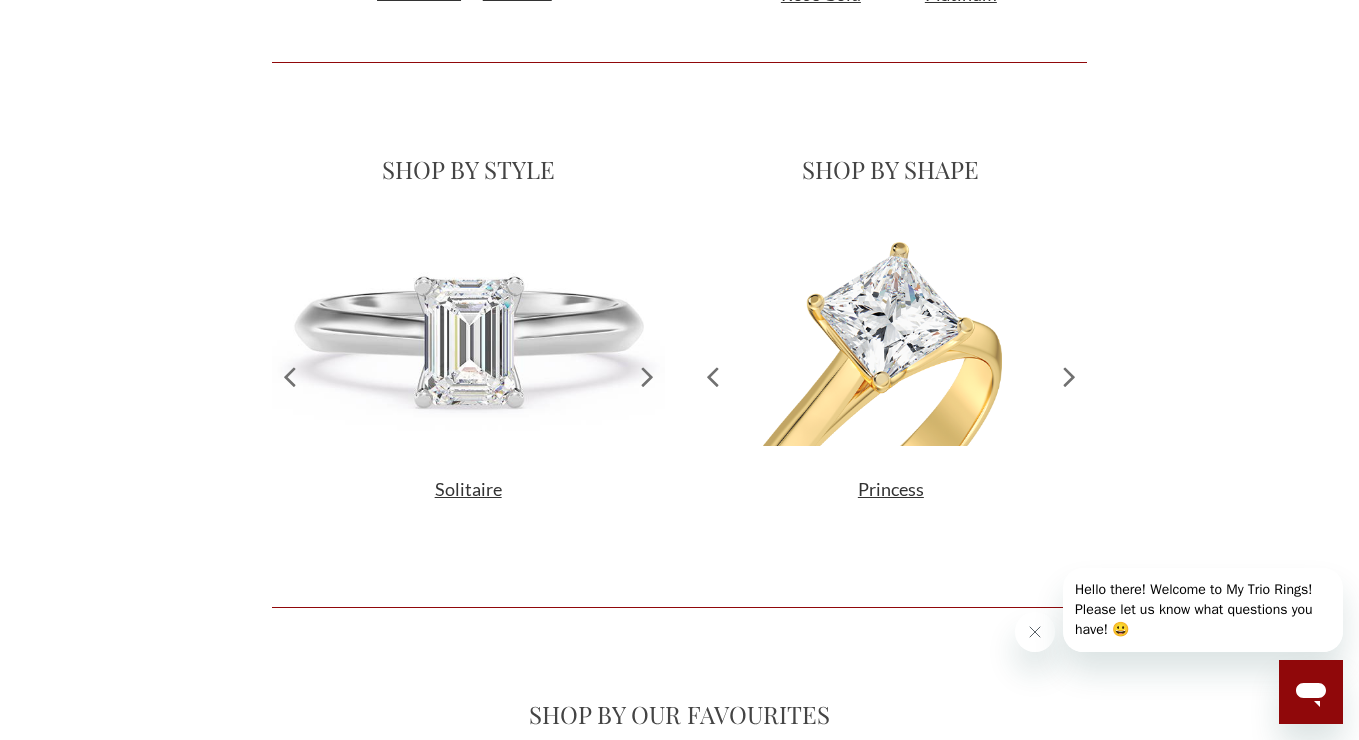click 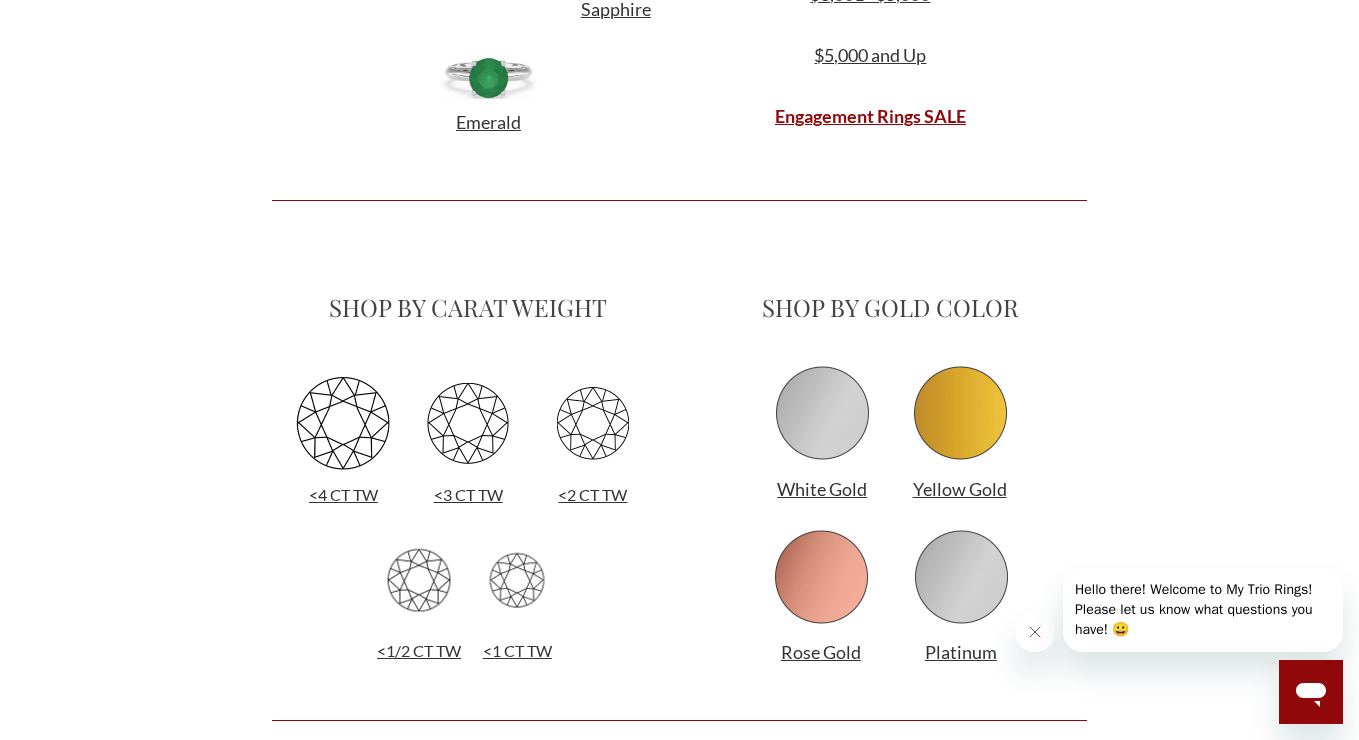 scroll, scrollTop: 0, scrollLeft: 0, axis: both 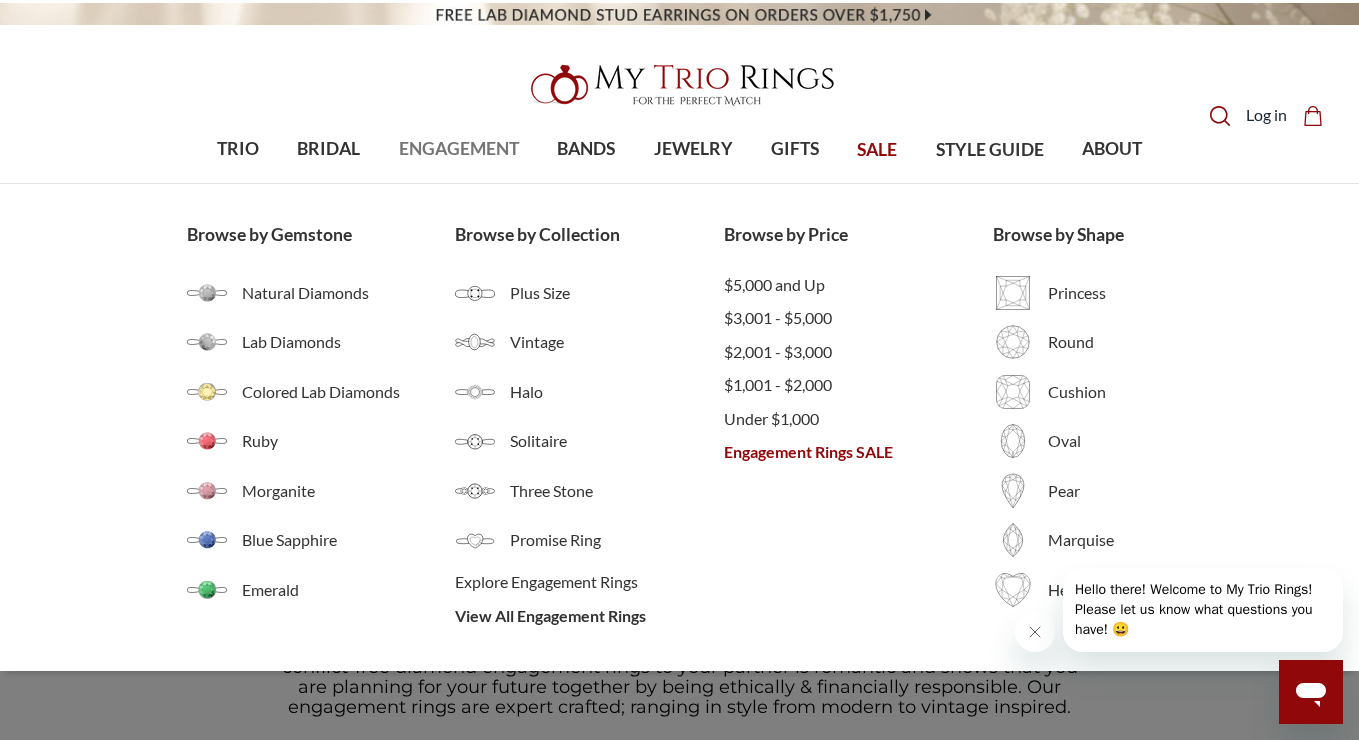 click on "ENGAGEMENT" at bounding box center (459, 149) 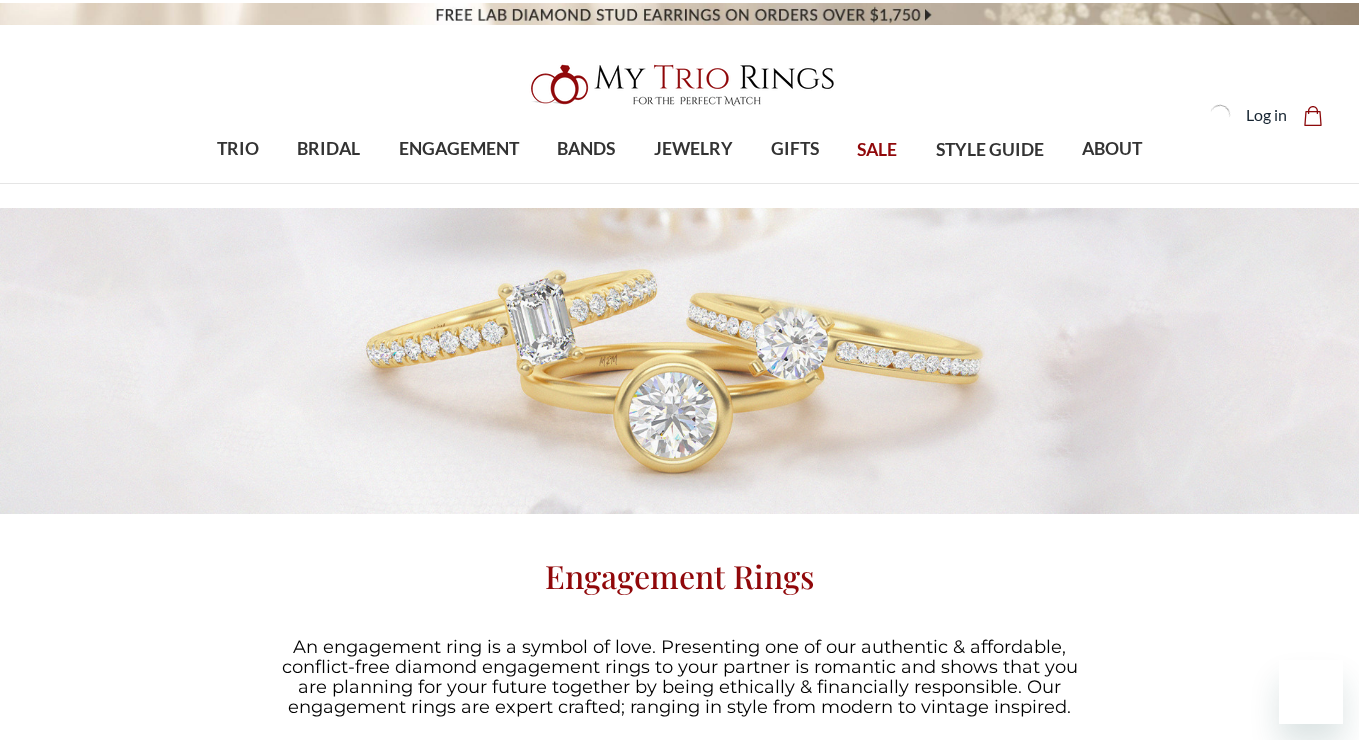 scroll, scrollTop: 0, scrollLeft: 0, axis: both 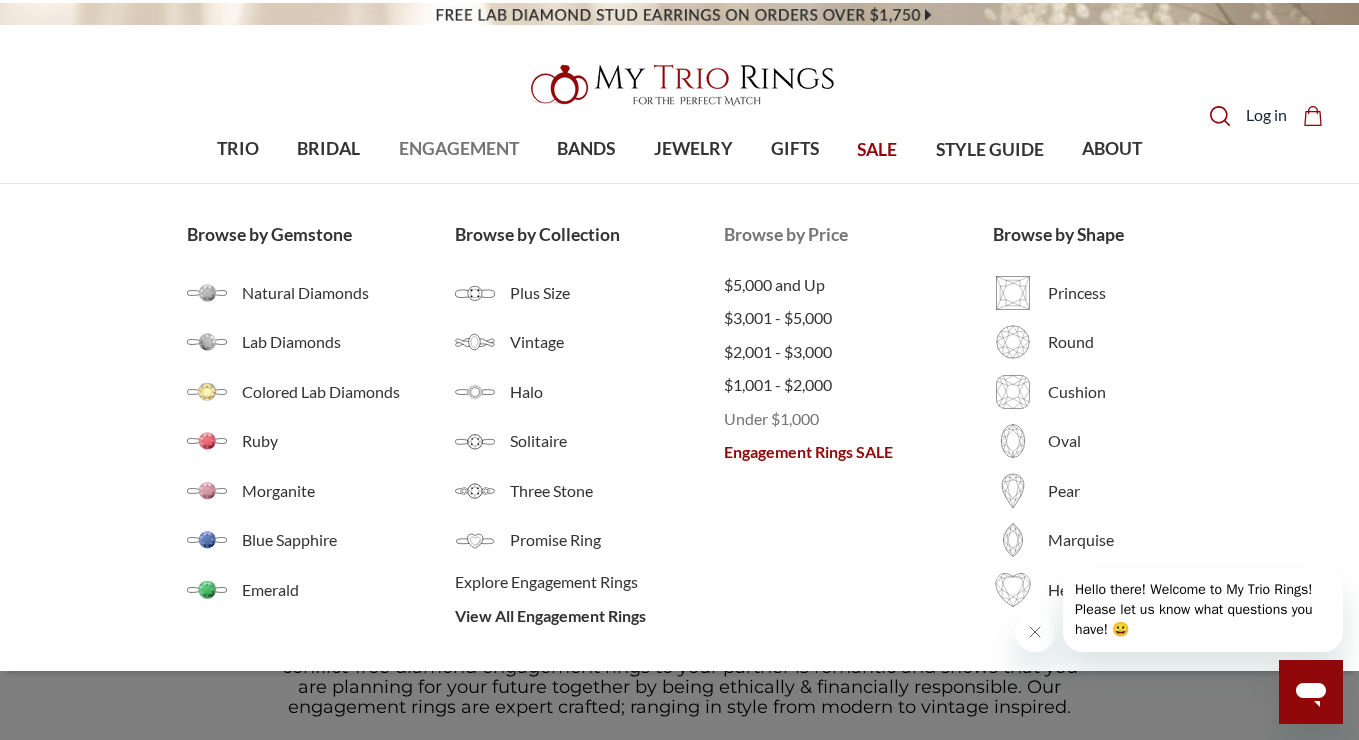 click on "Under $1,000" at bounding box center [858, 419] 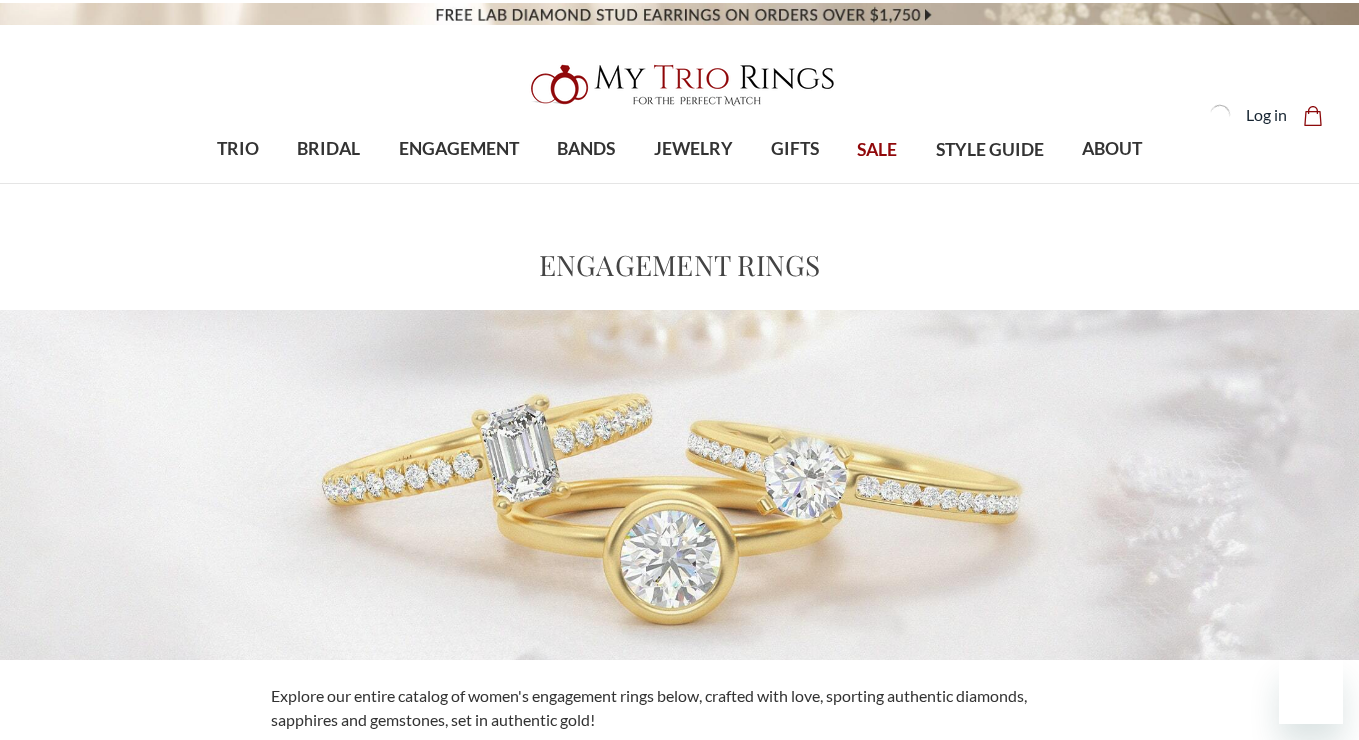 scroll, scrollTop: 0, scrollLeft: 0, axis: both 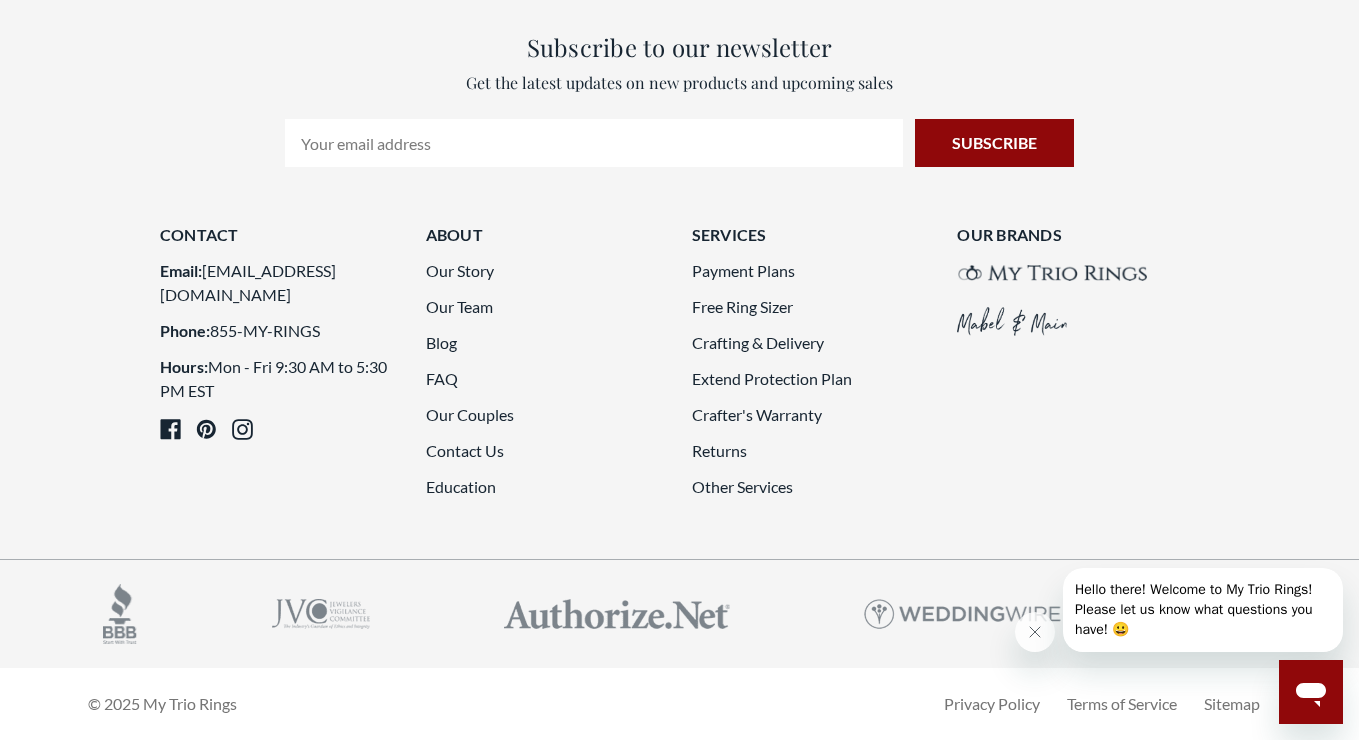 click on "2" 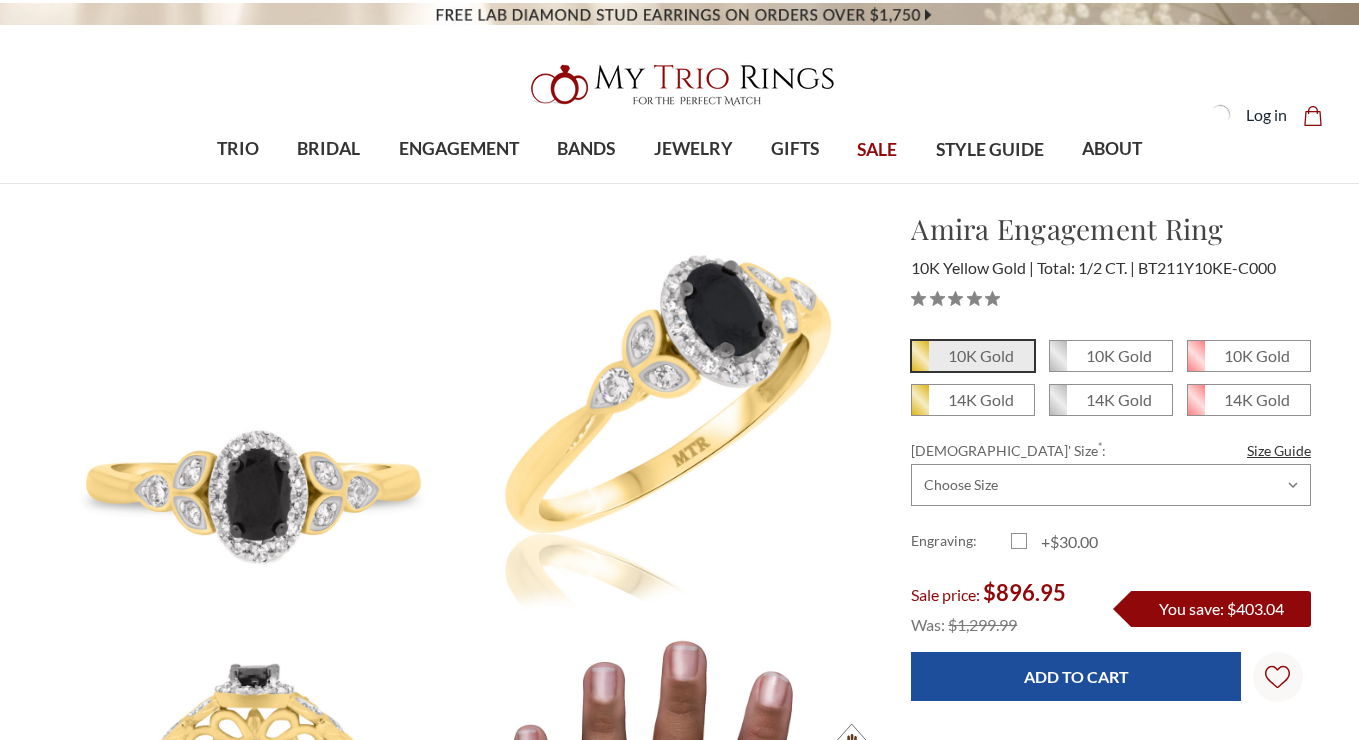 scroll, scrollTop: 0, scrollLeft: 0, axis: both 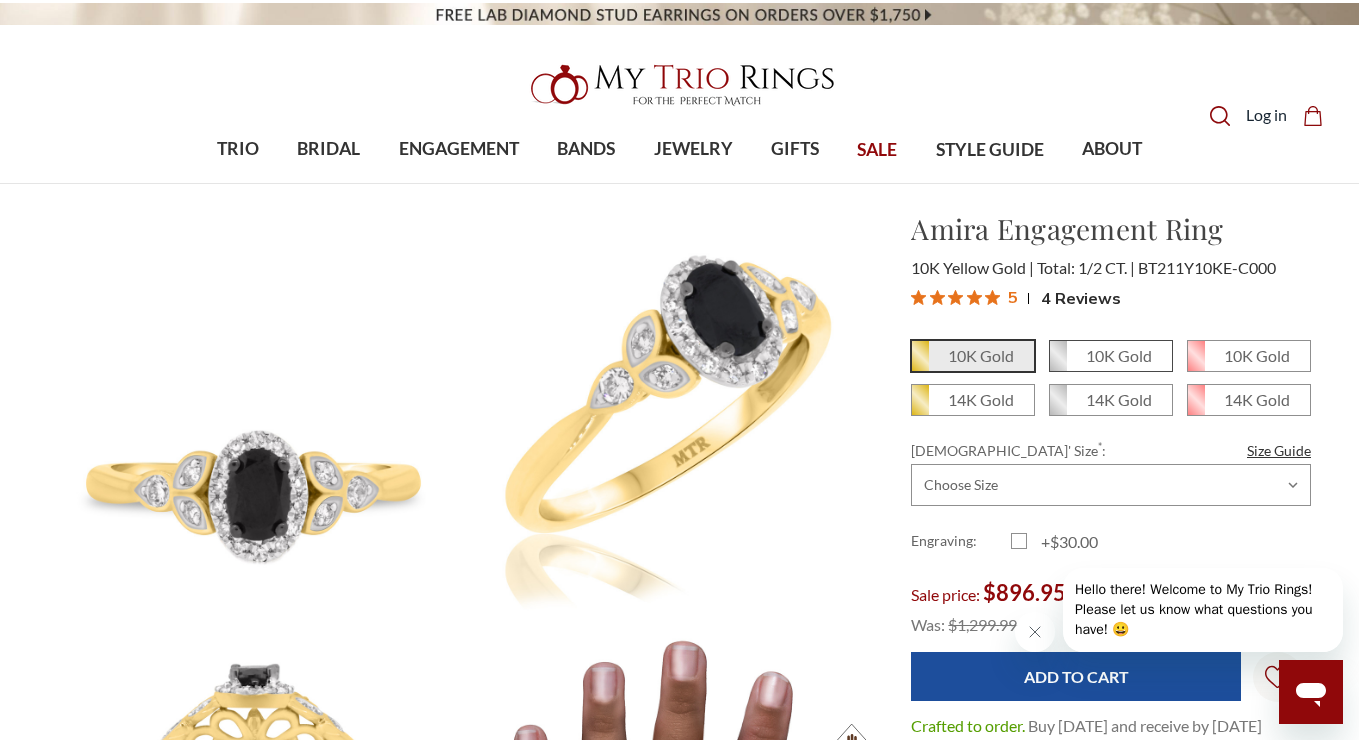 click on "10K  Gold" at bounding box center (1119, 355) 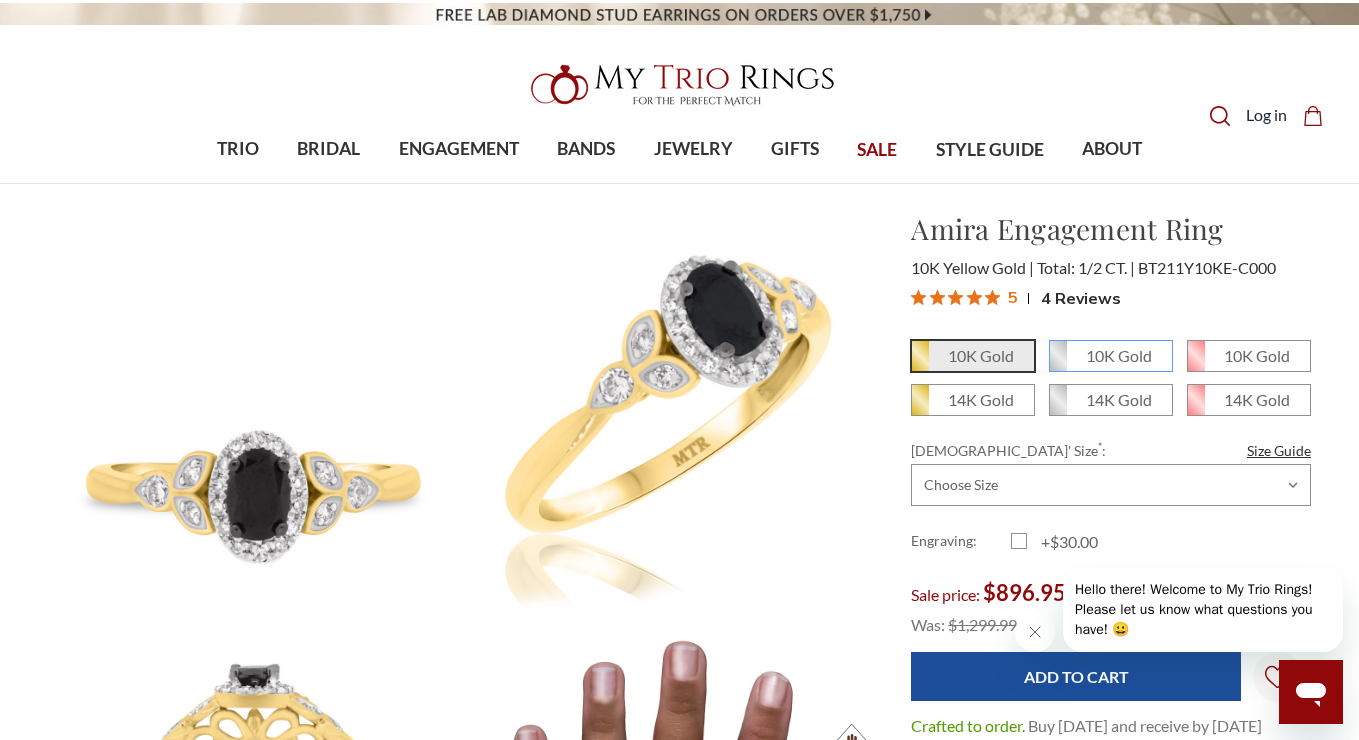 click on "10K  Gold" at bounding box center (1057, 363) 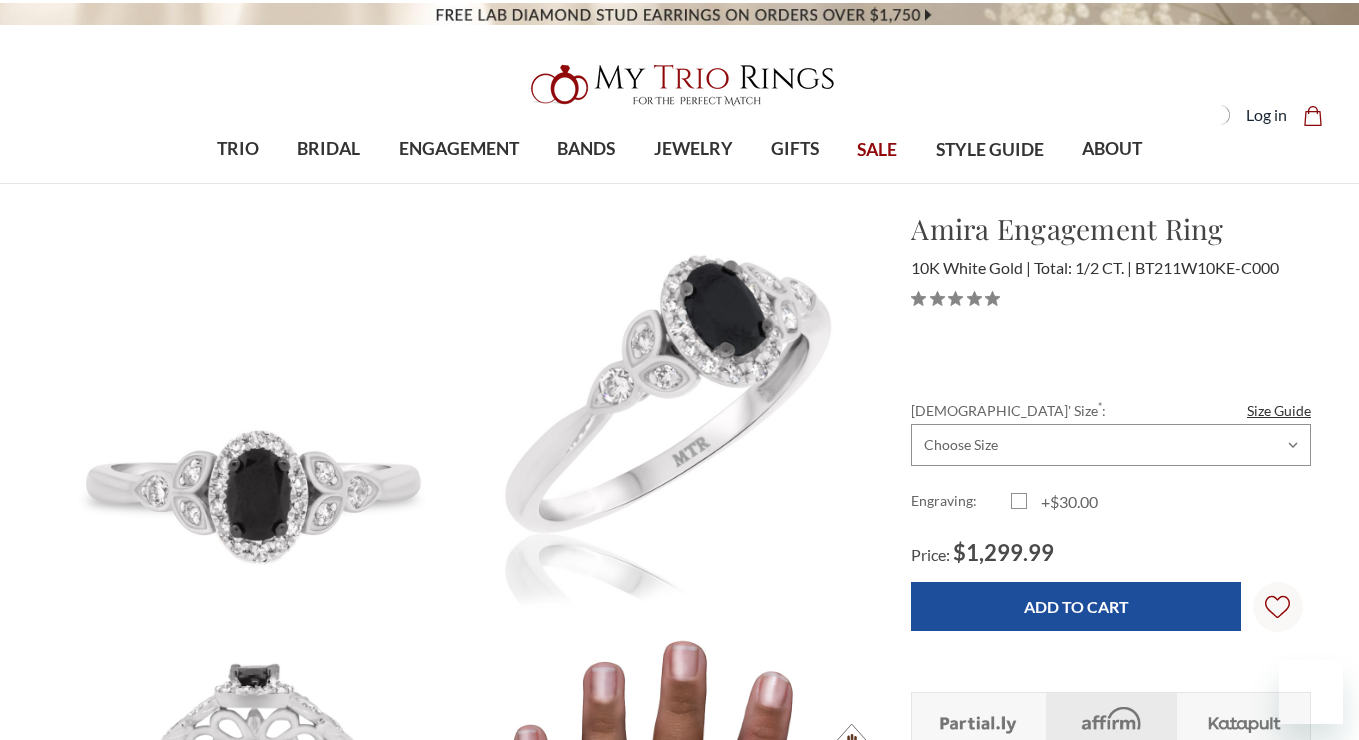 scroll, scrollTop: 0, scrollLeft: 0, axis: both 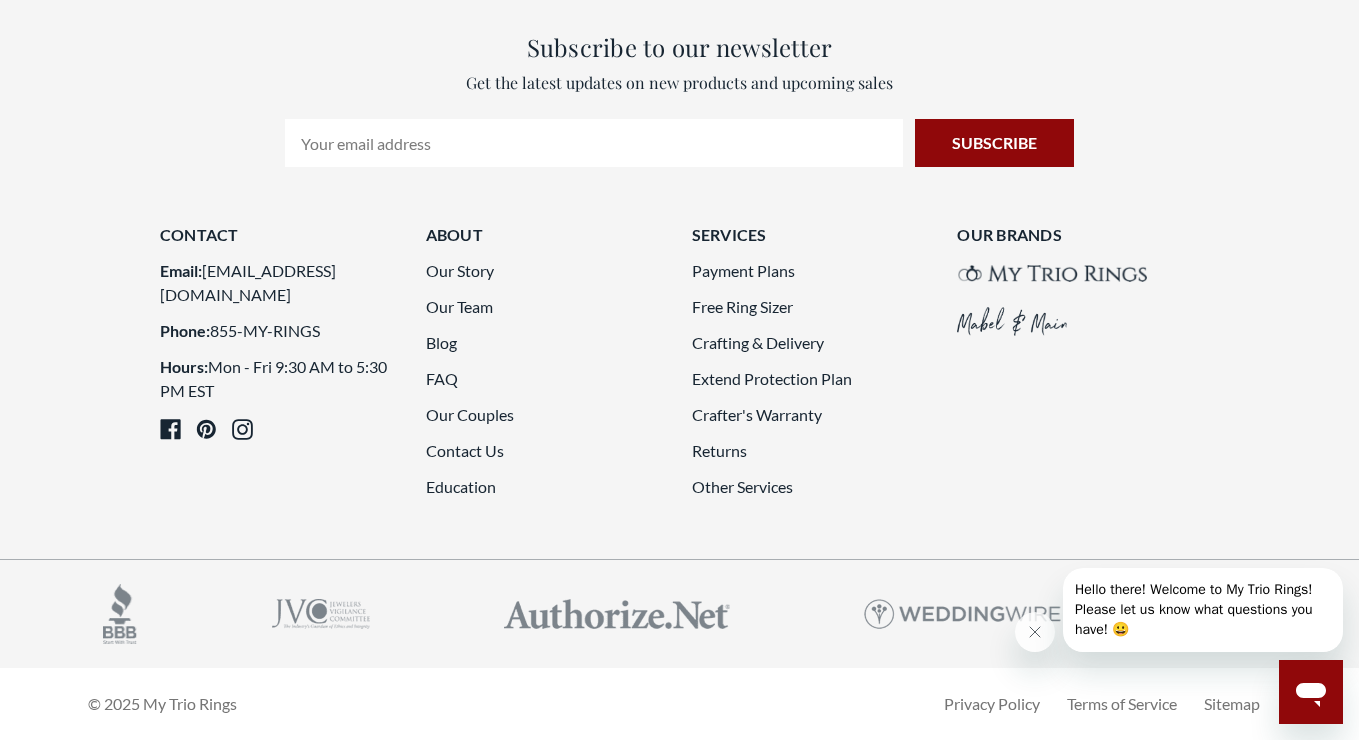 click at bounding box center [1012, 321] 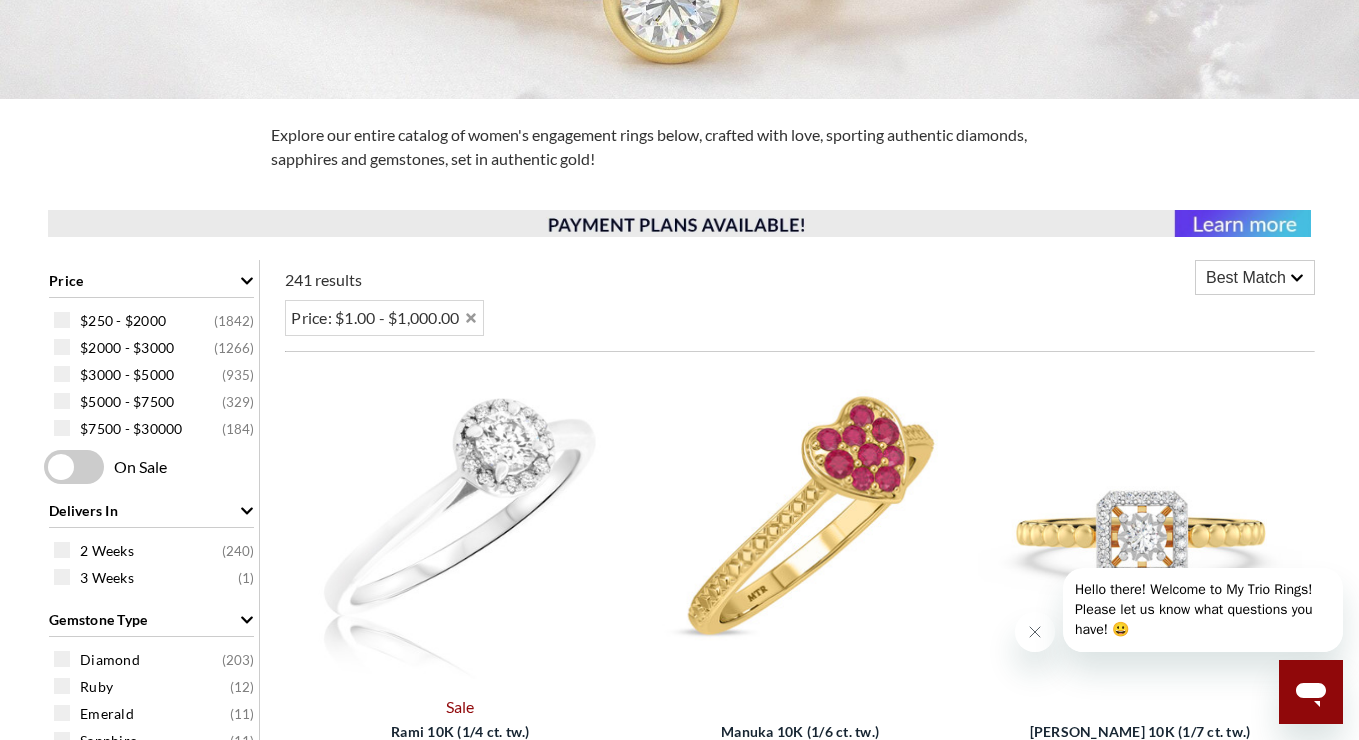 scroll, scrollTop: 0, scrollLeft: 0, axis: both 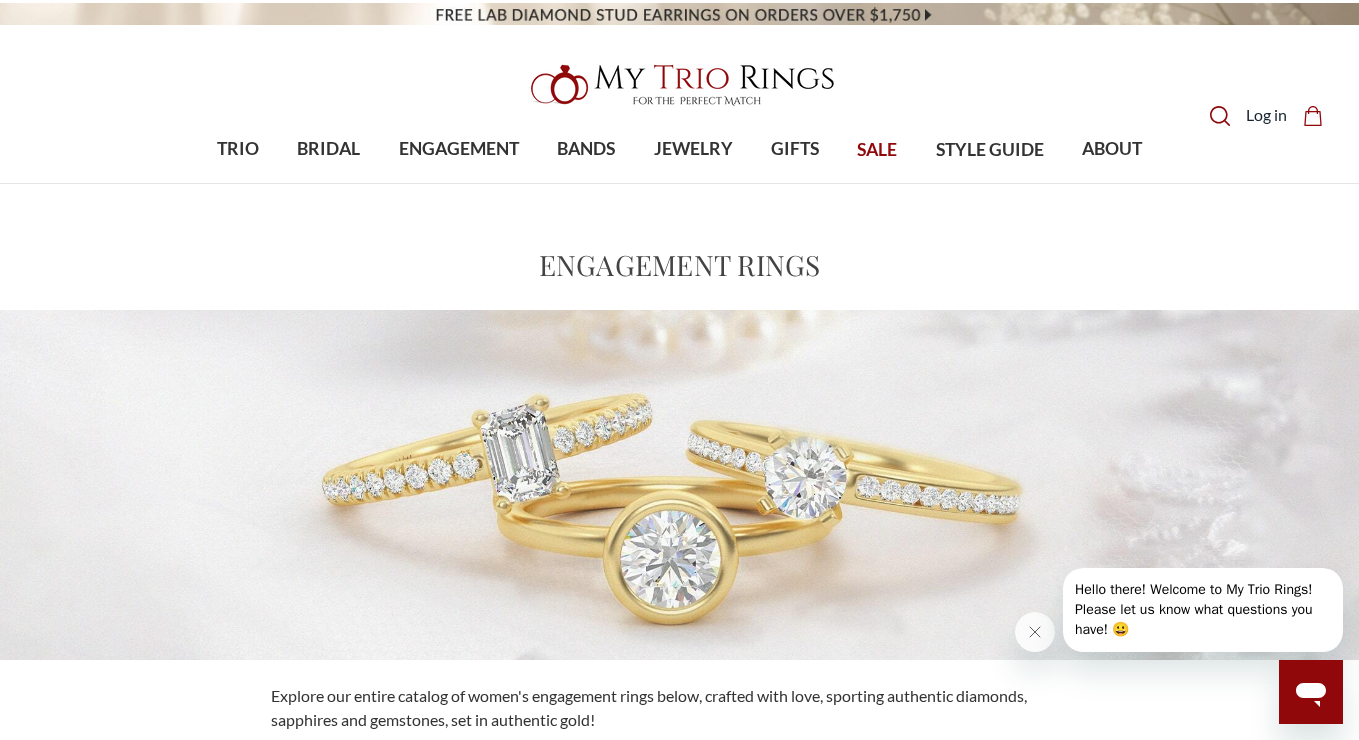 click on "Cart
Cart" 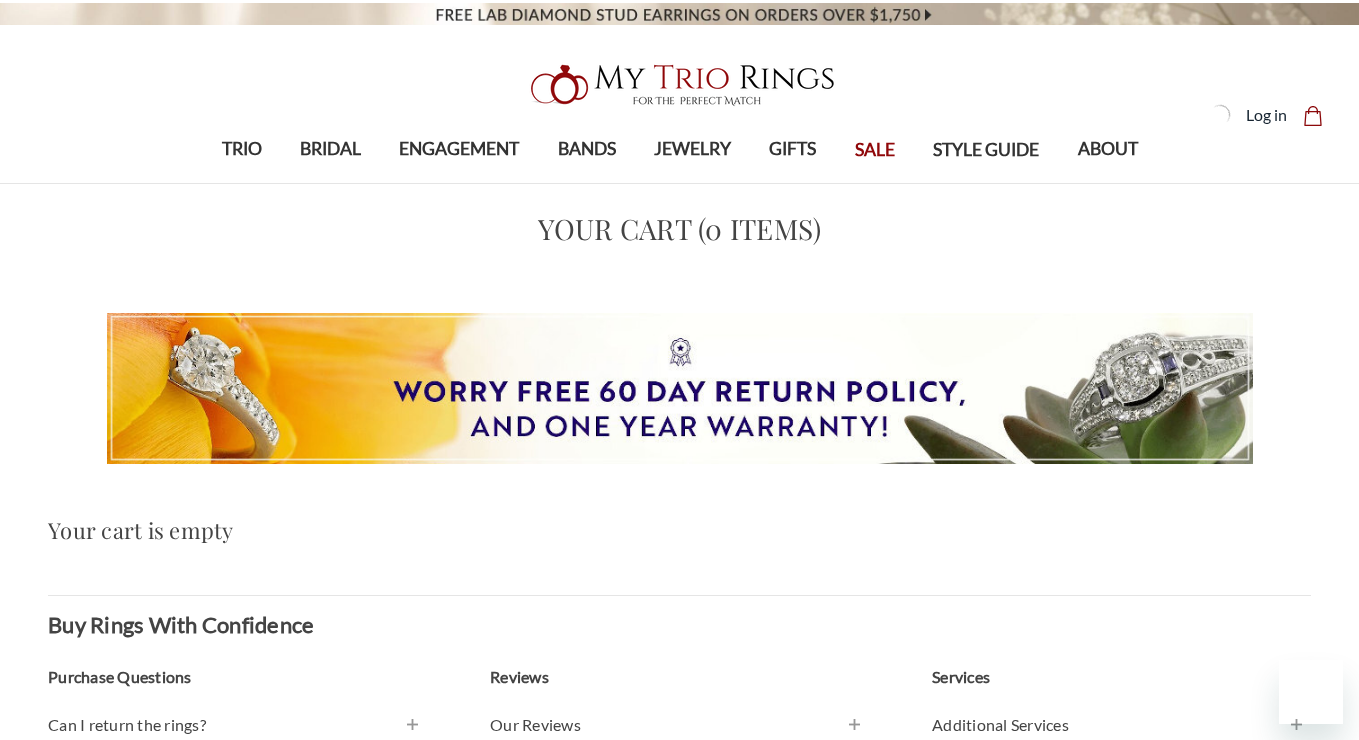 scroll, scrollTop: 0, scrollLeft: 0, axis: both 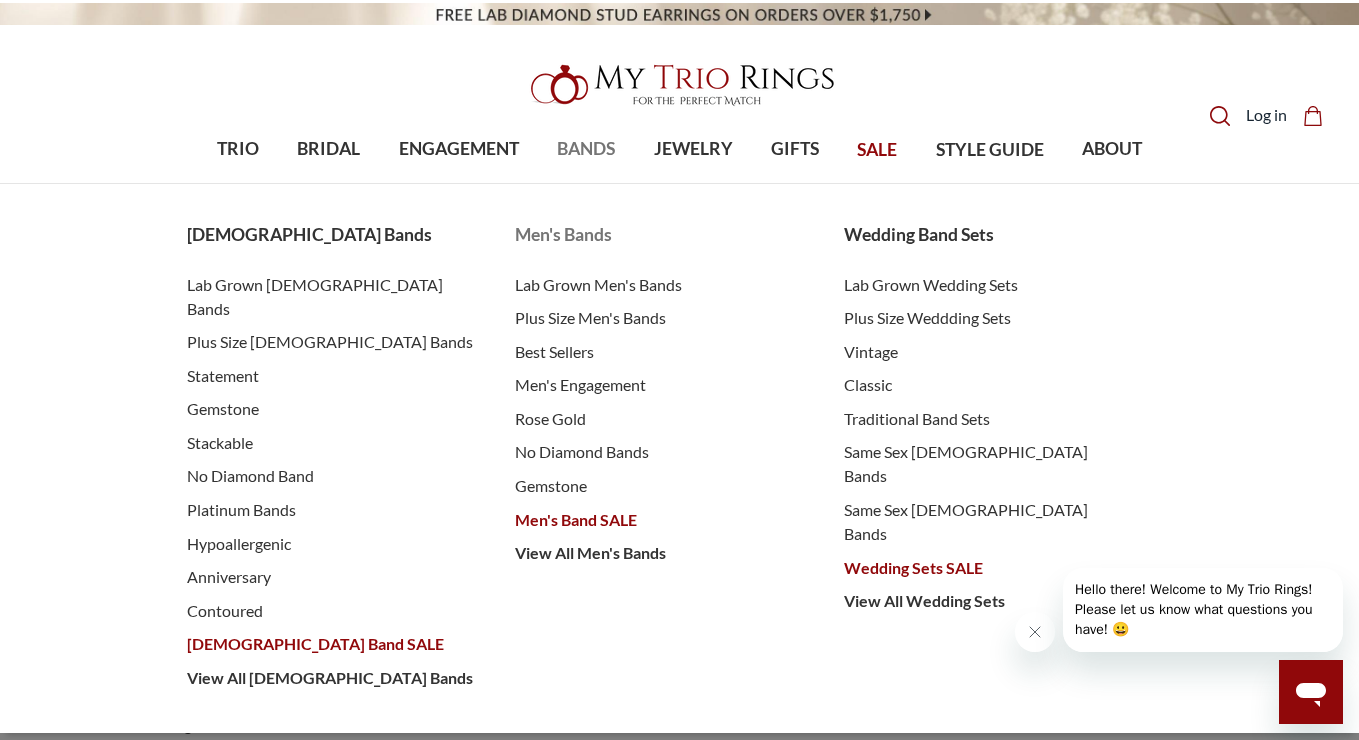 click on "Men's Band SALE" at bounding box center (659, 520) 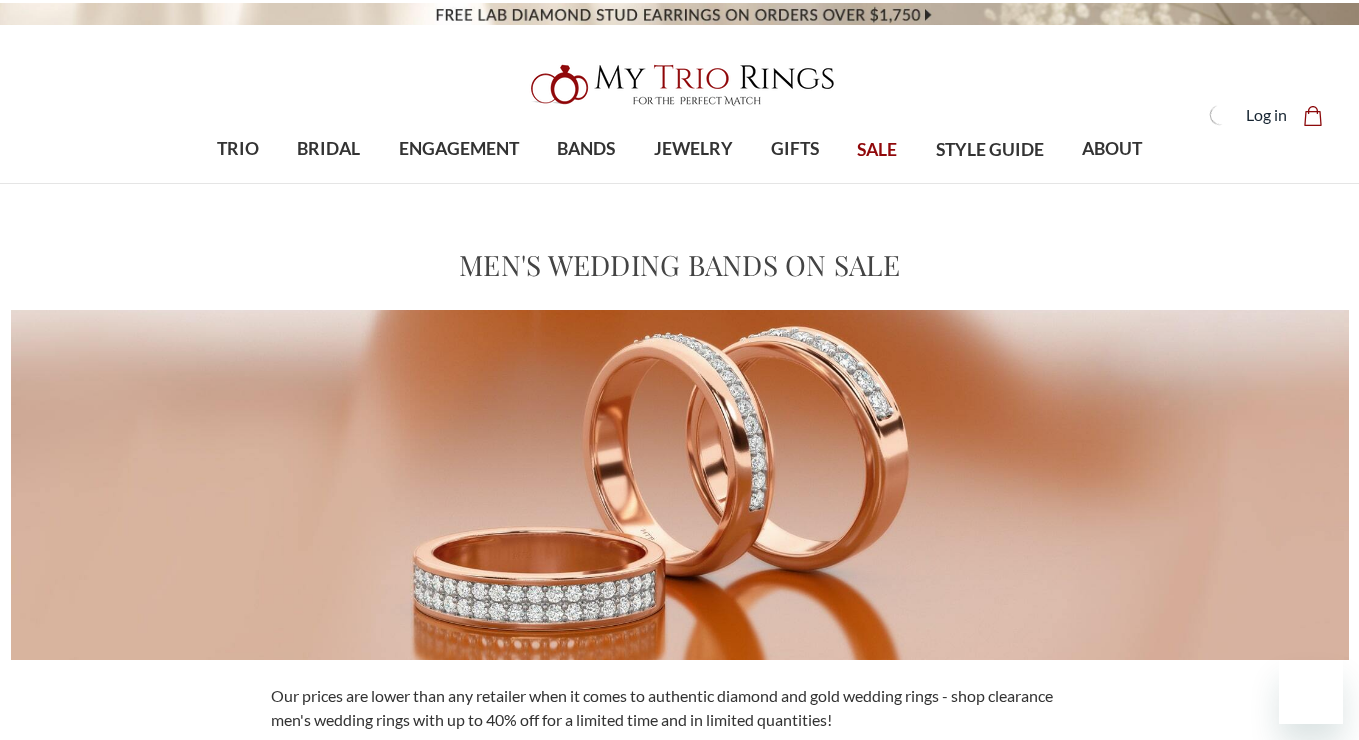 scroll, scrollTop: 0, scrollLeft: 0, axis: both 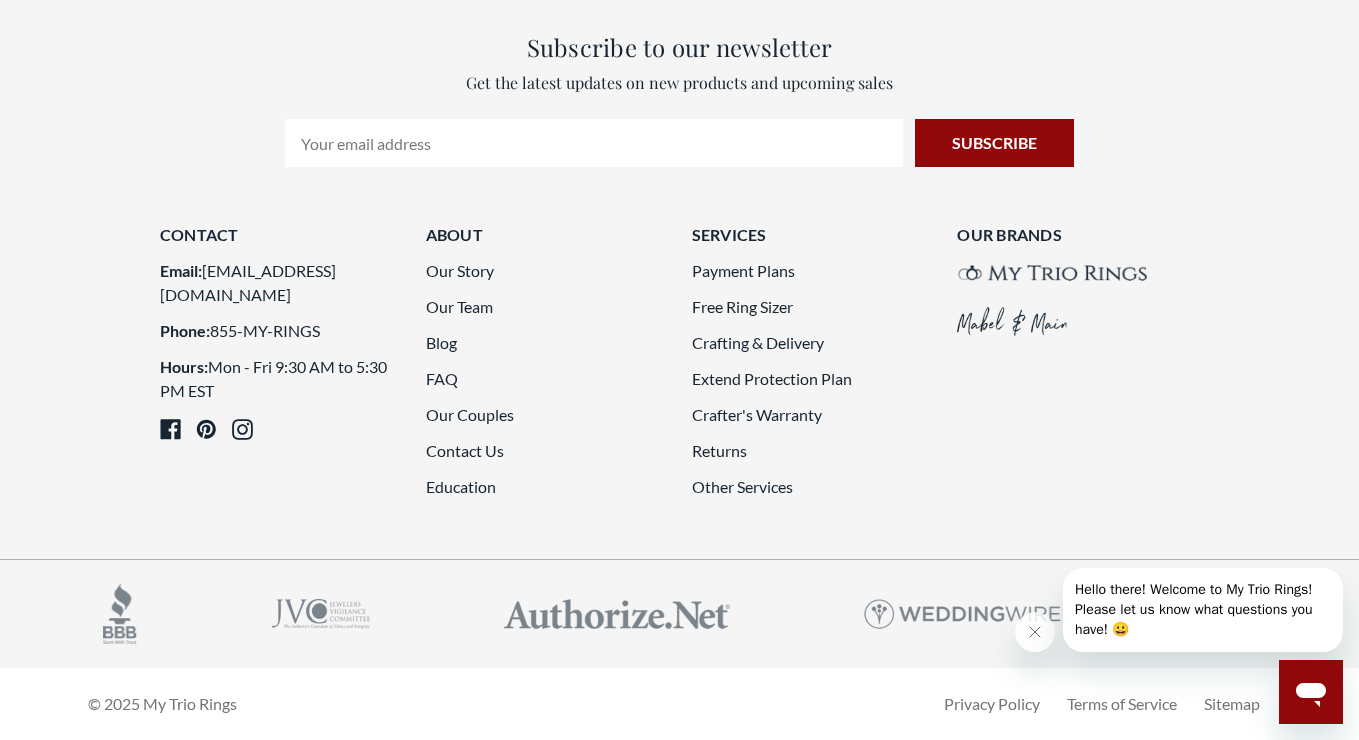 click on "2" 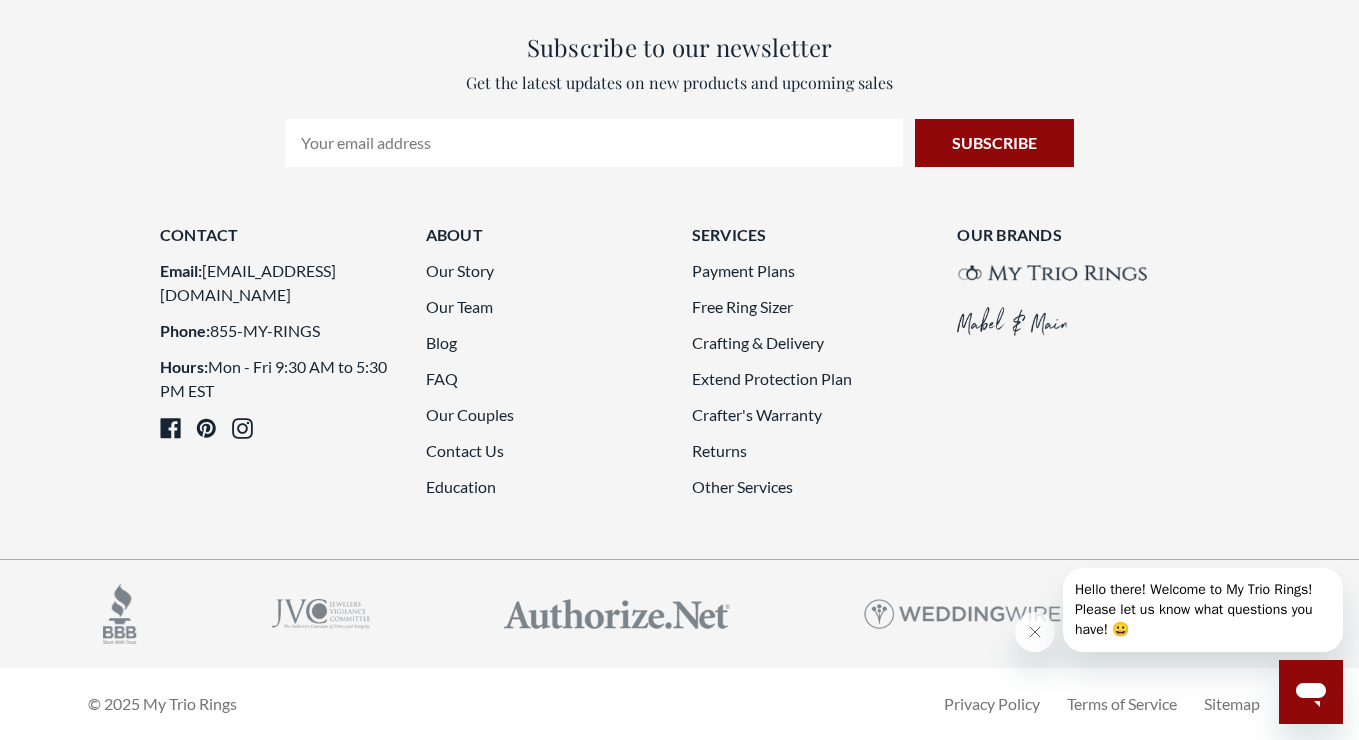 scroll, scrollTop: 5074, scrollLeft: 0, axis: vertical 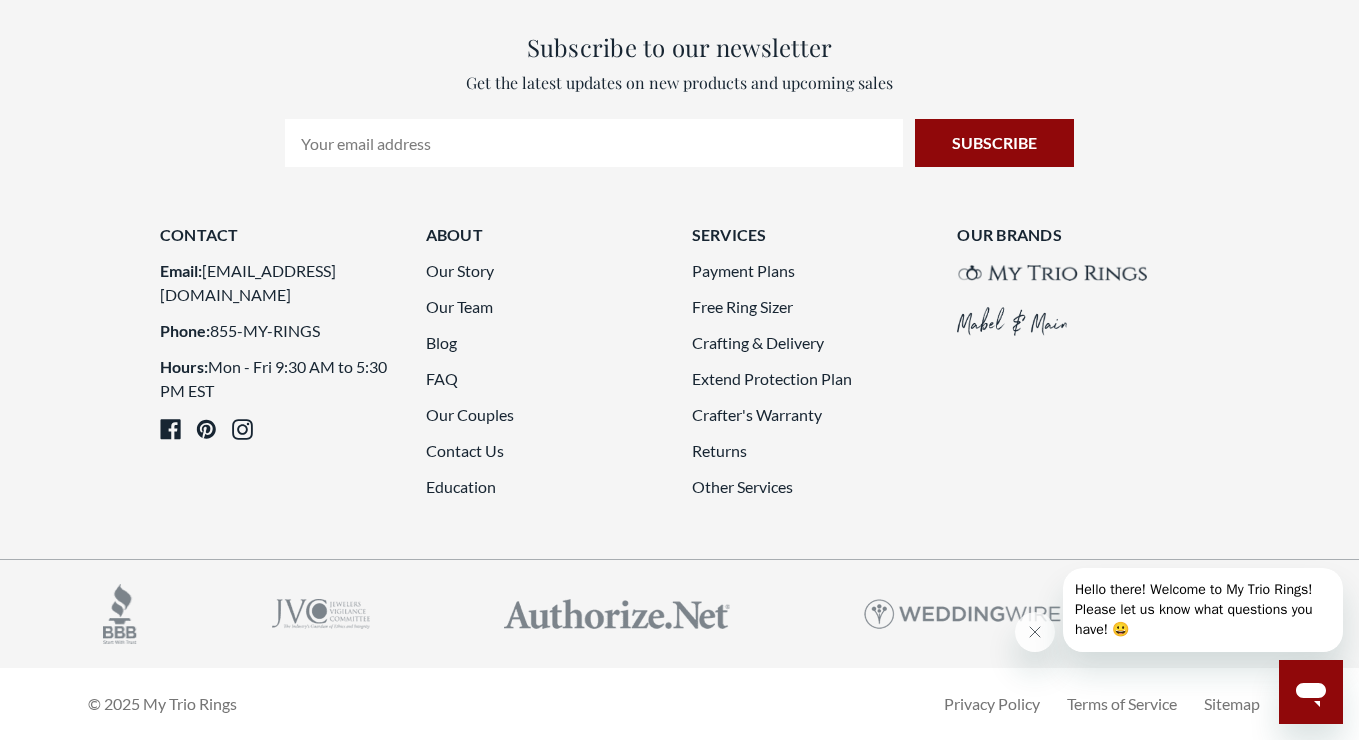 click on "5" 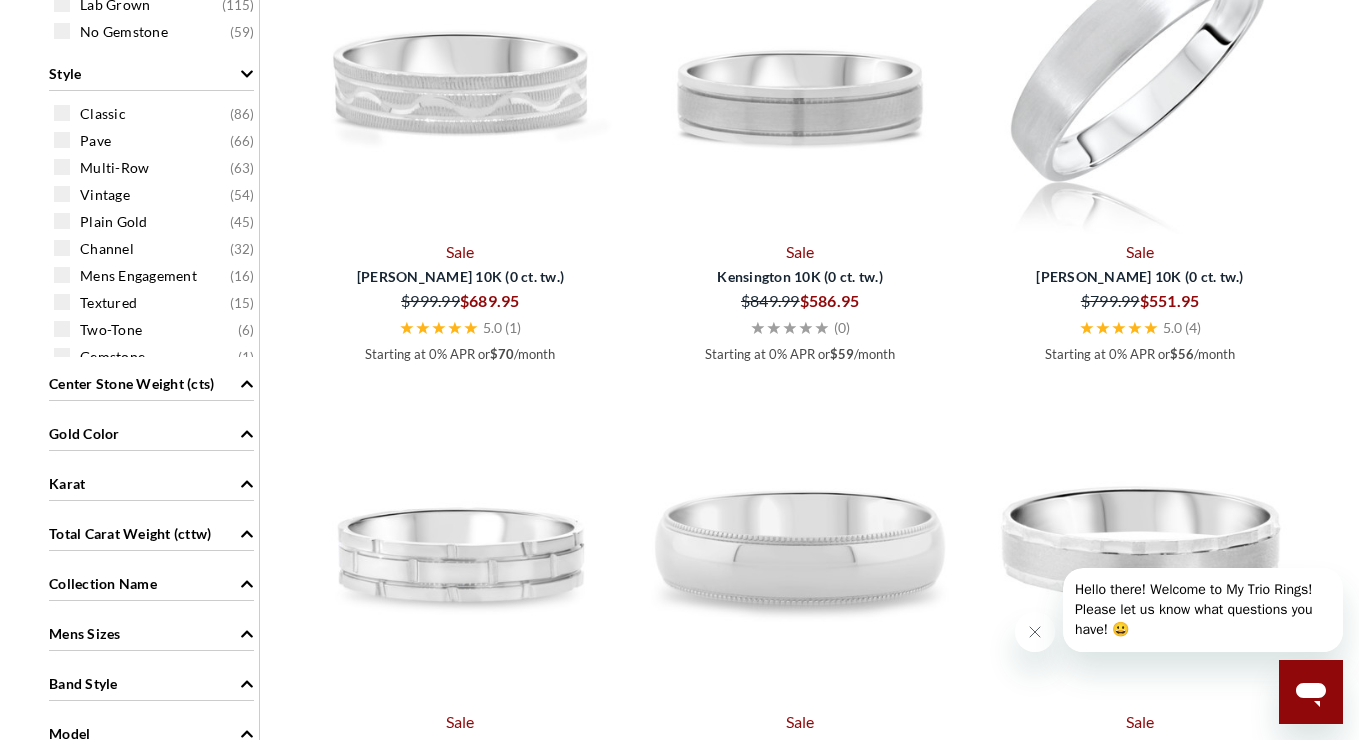scroll, scrollTop: 0, scrollLeft: 0, axis: both 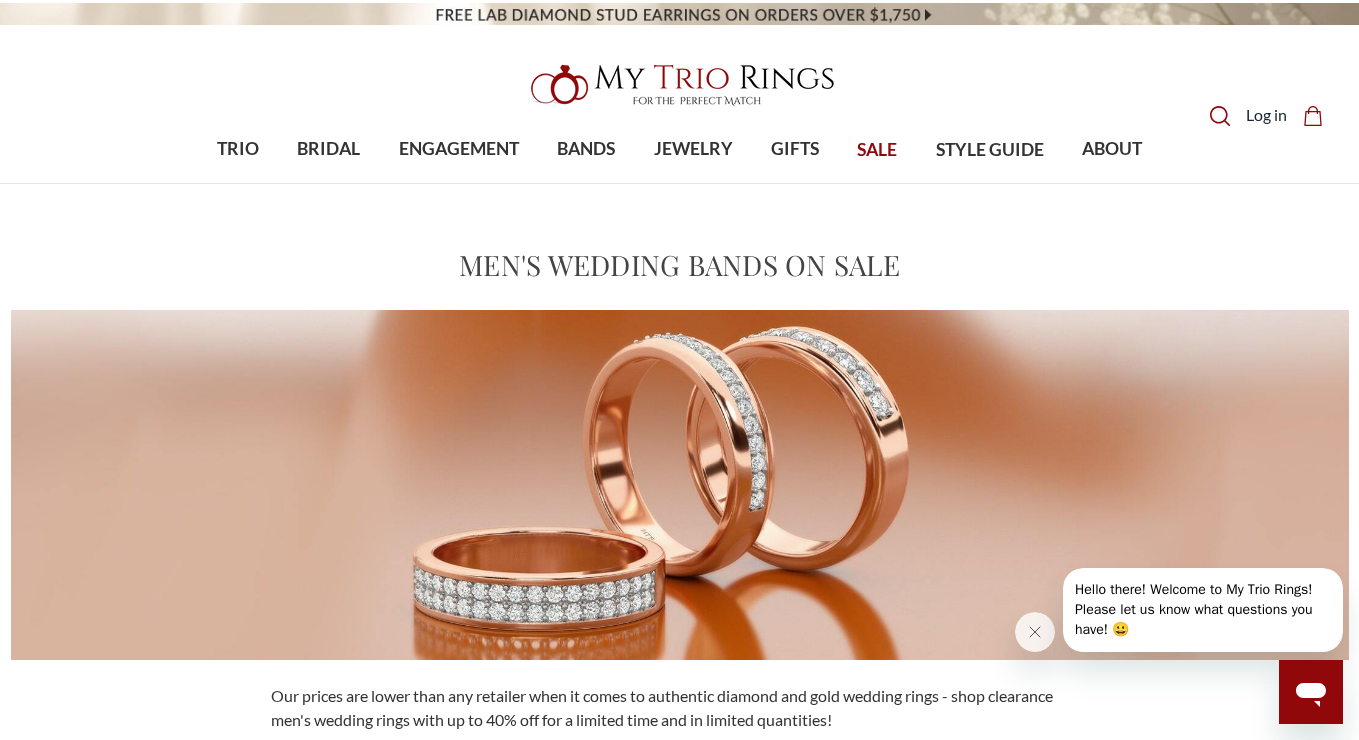 click on "Search
Search" 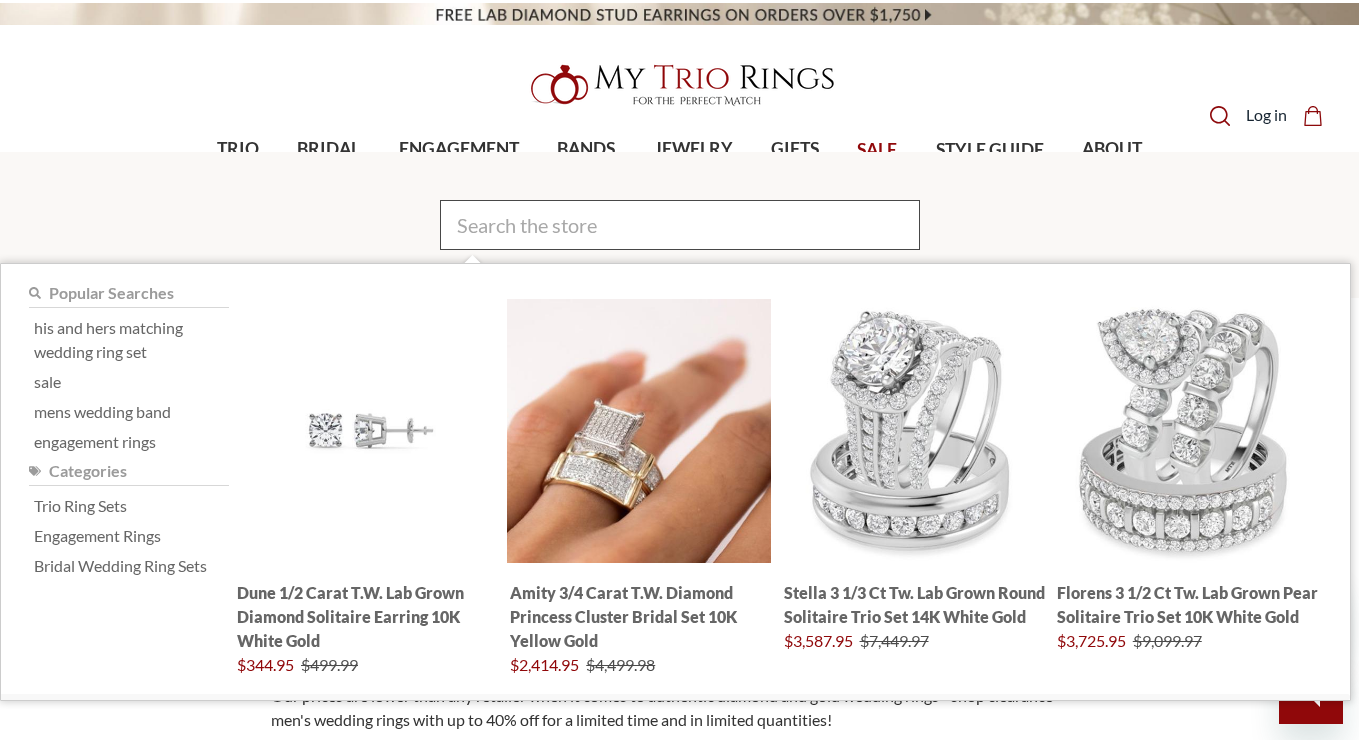 click on "Search" at bounding box center [680, 225] 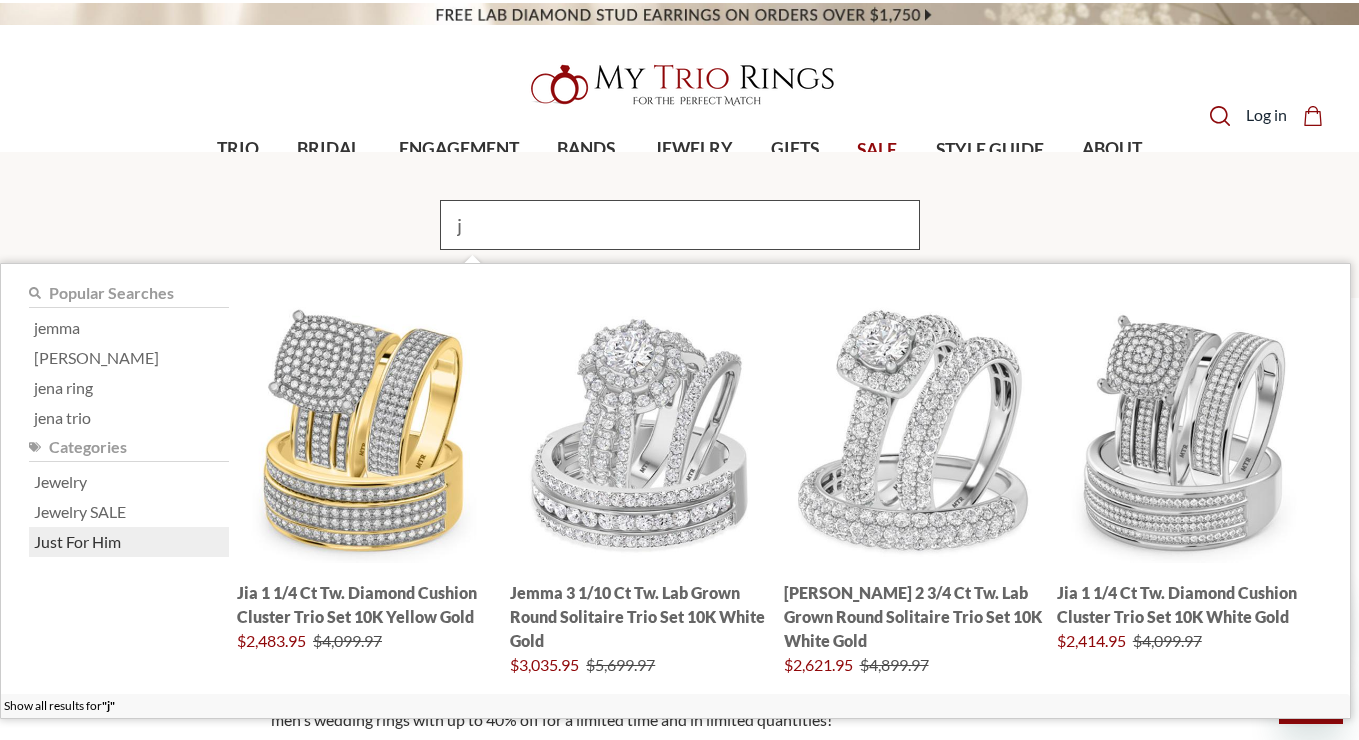 type on "j" 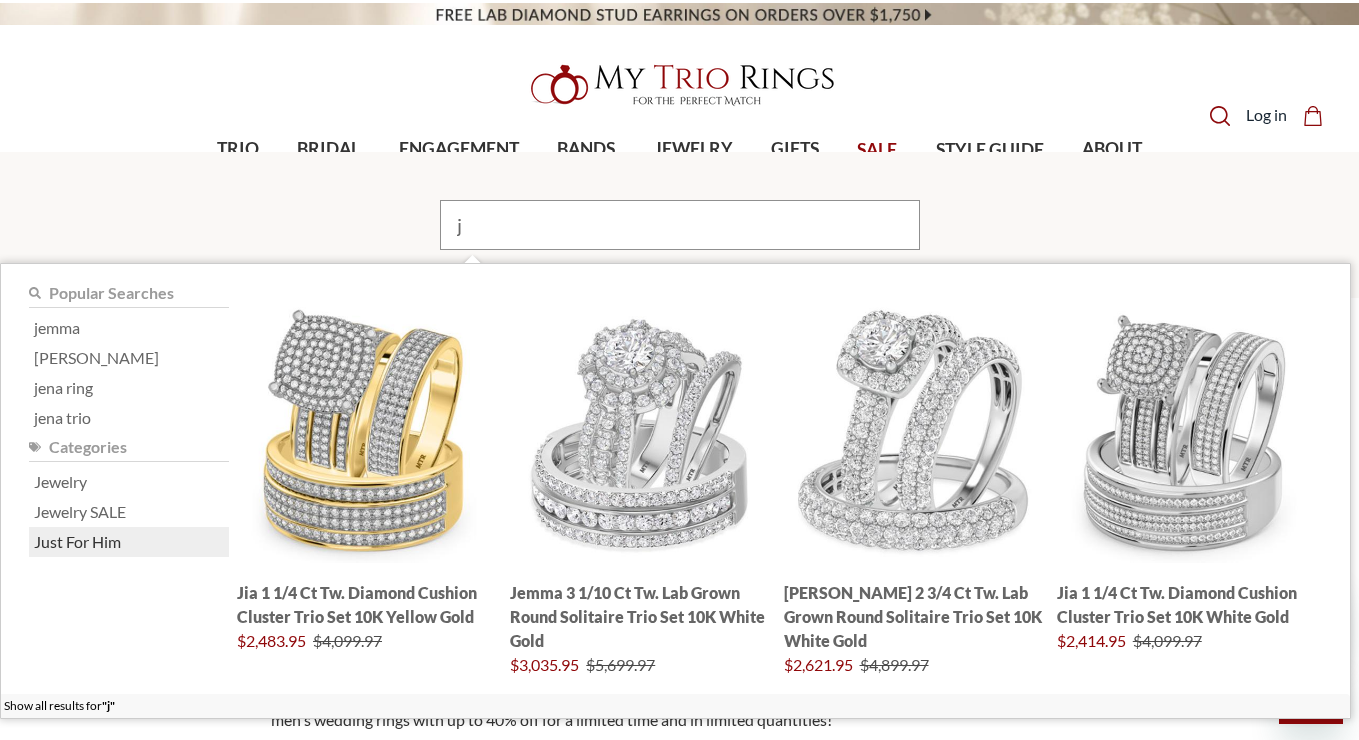 click on "Just For Him" at bounding box center (77, 542) 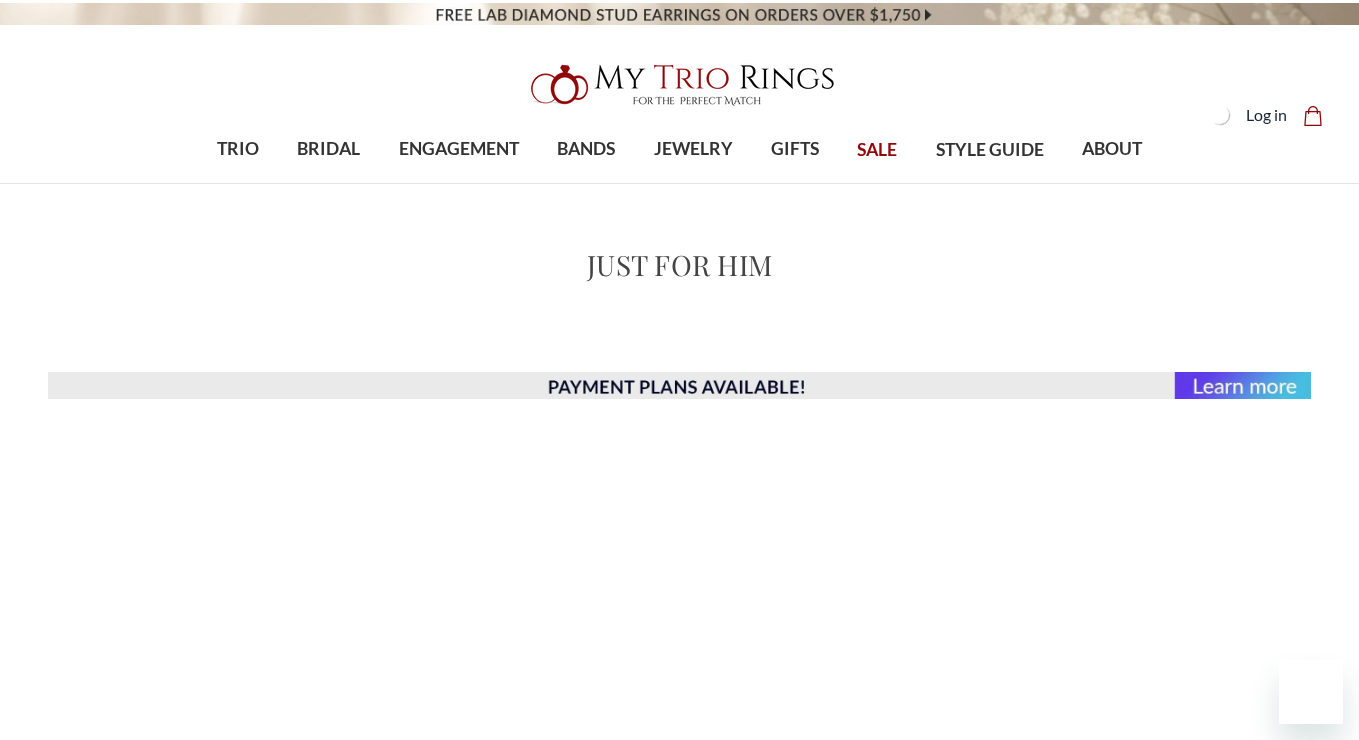 scroll, scrollTop: 0, scrollLeft: 0, axis: both 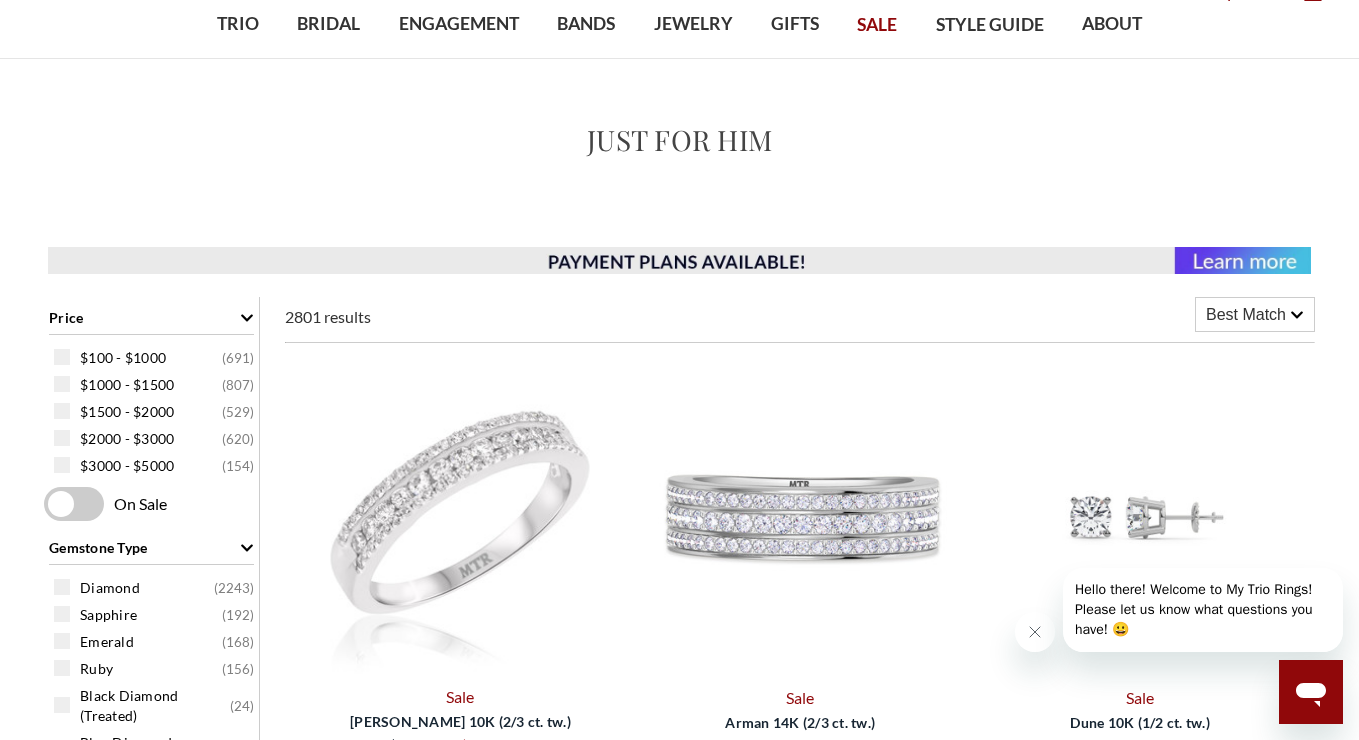 click at bounding box center [460, 517] 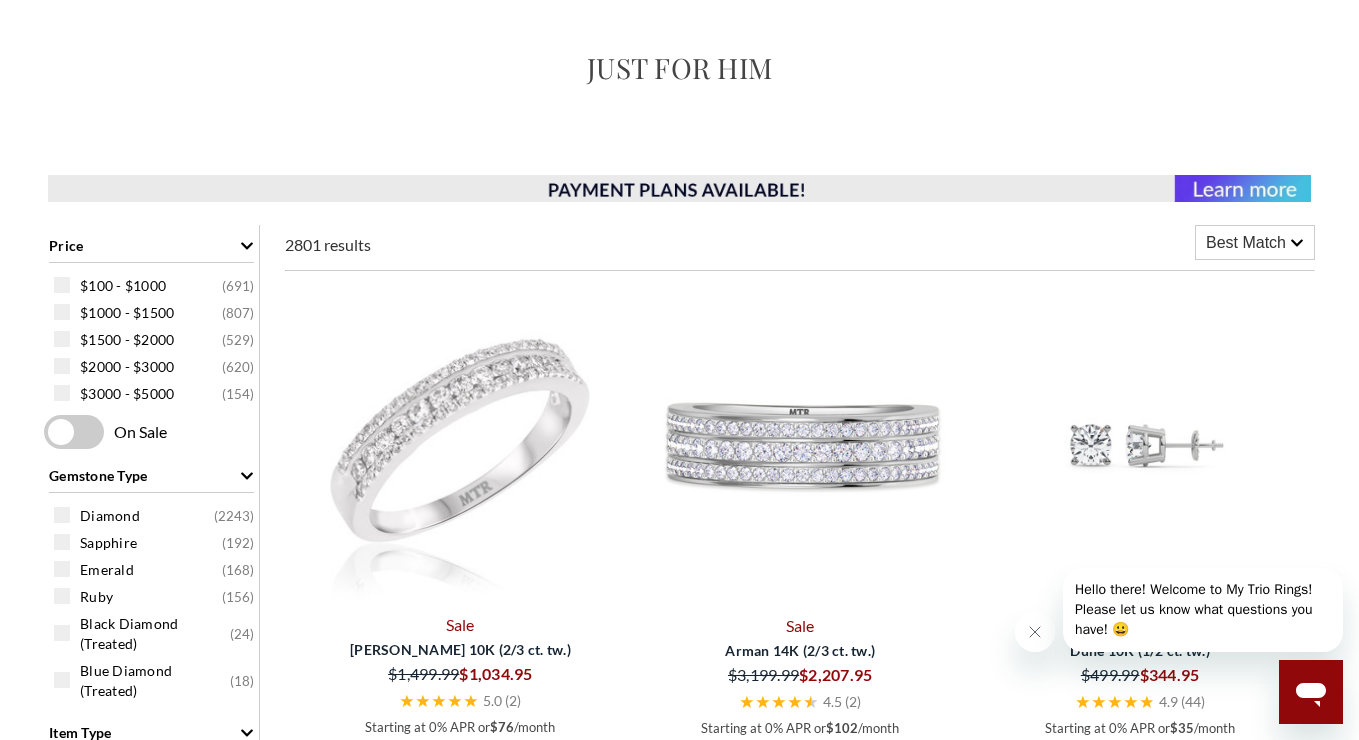 scroll, scrollTop: 215, scrollLeft: 0, axis: vertical 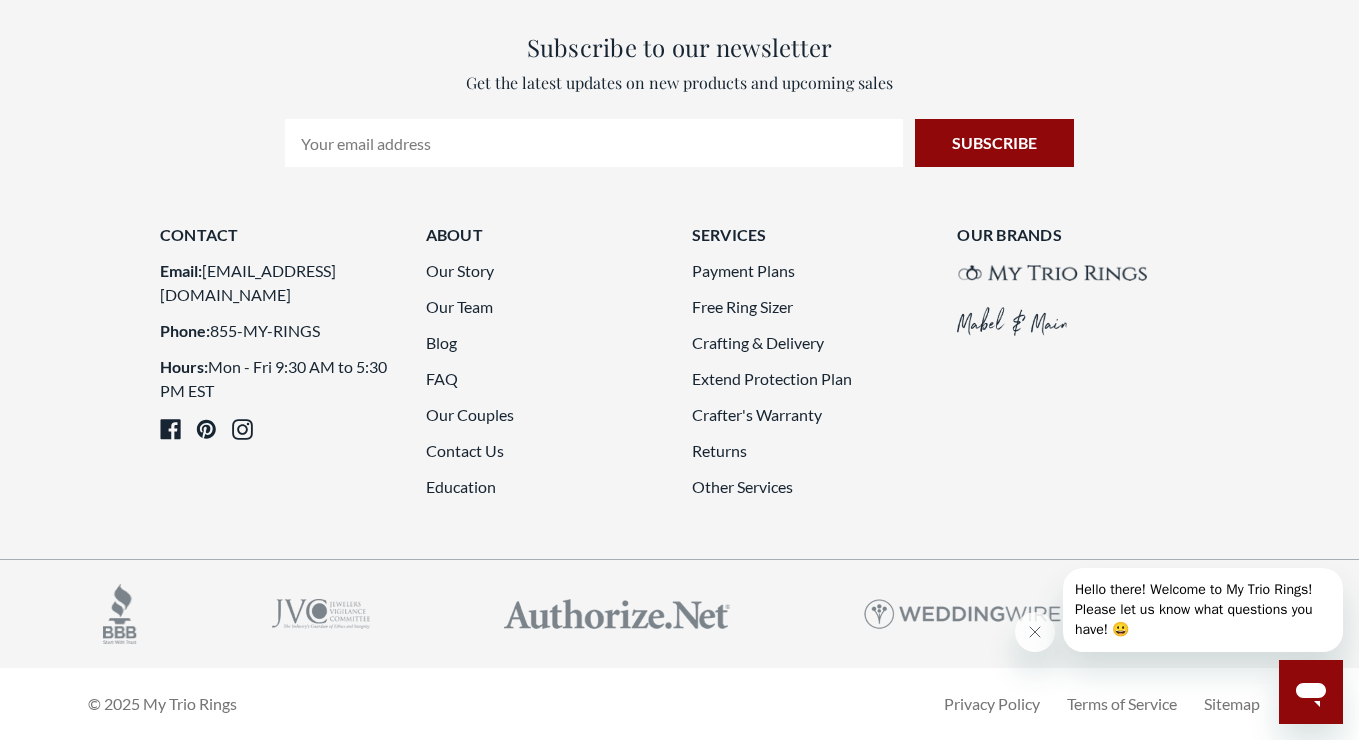 click on "2" 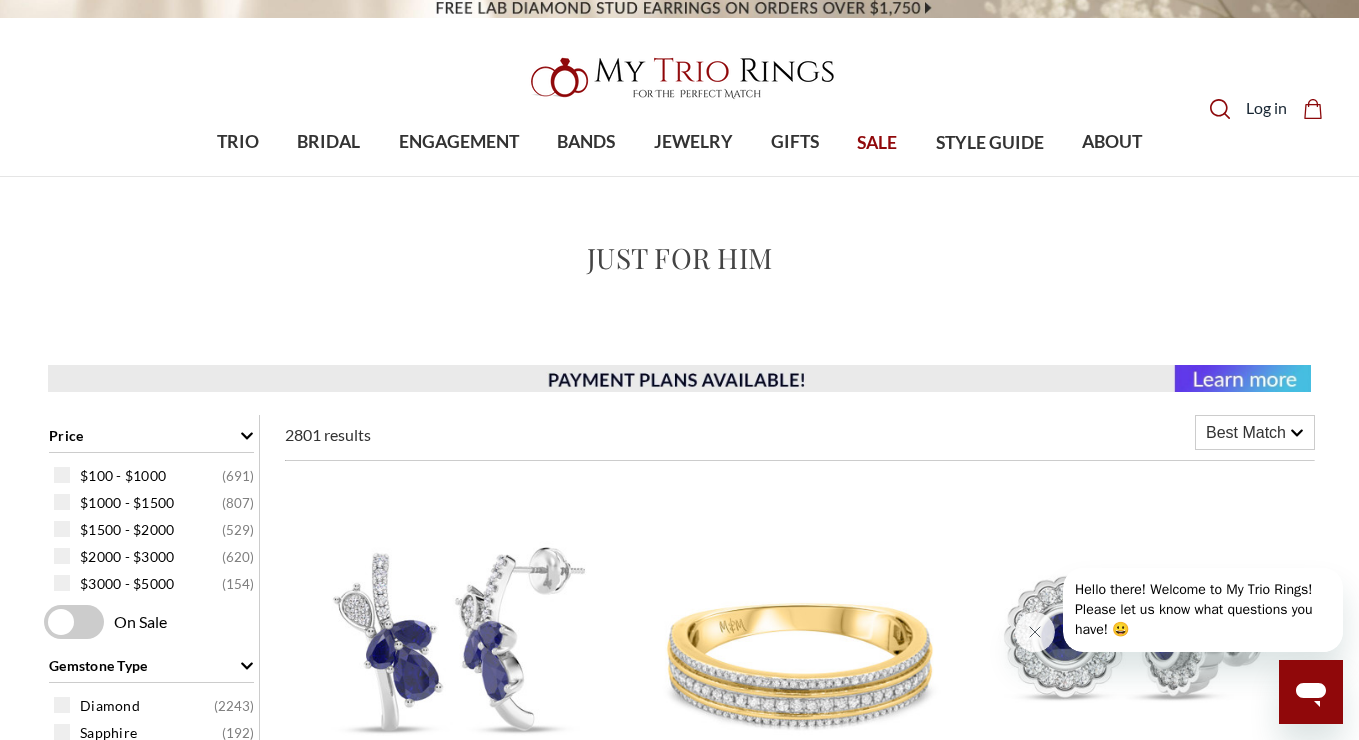 scroll, scrollTop: 9, scrollLeft: 0, axis: vertical 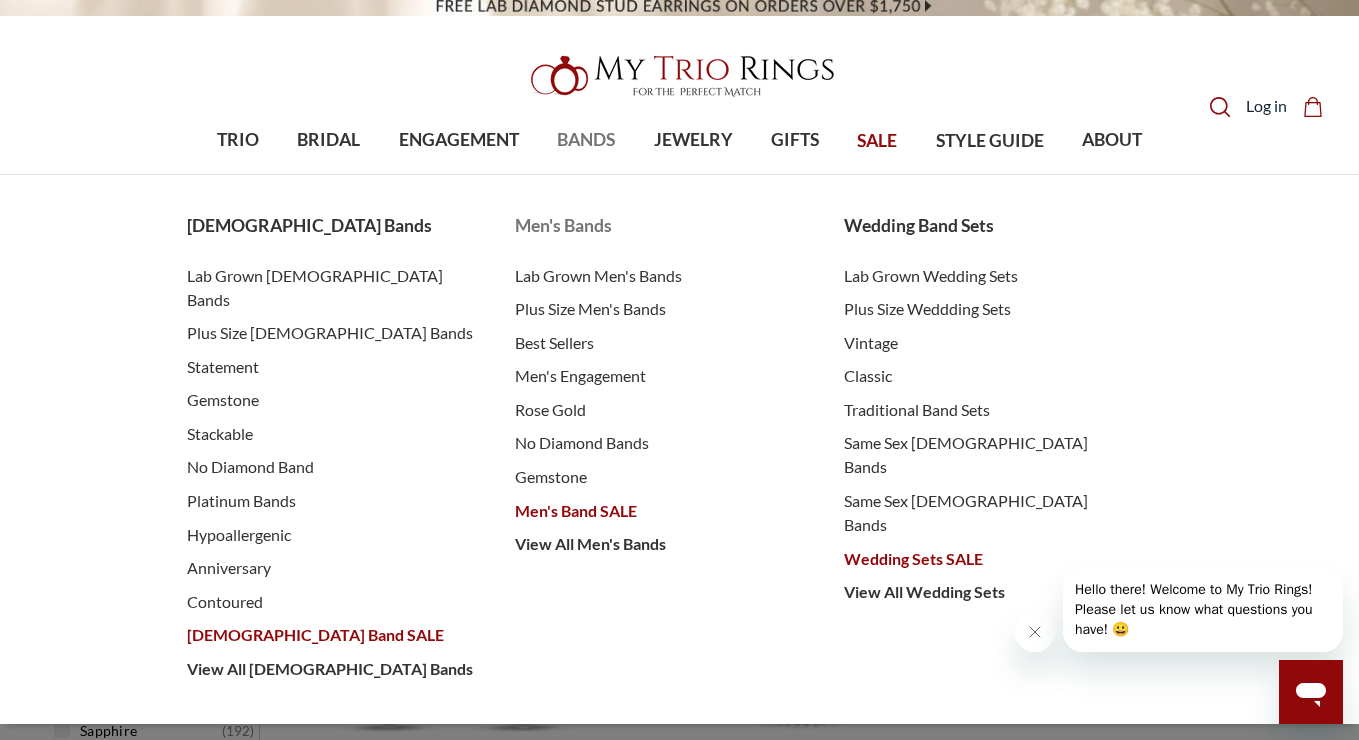 click on "Men's Band SALE" at bounding box center (659, 511) 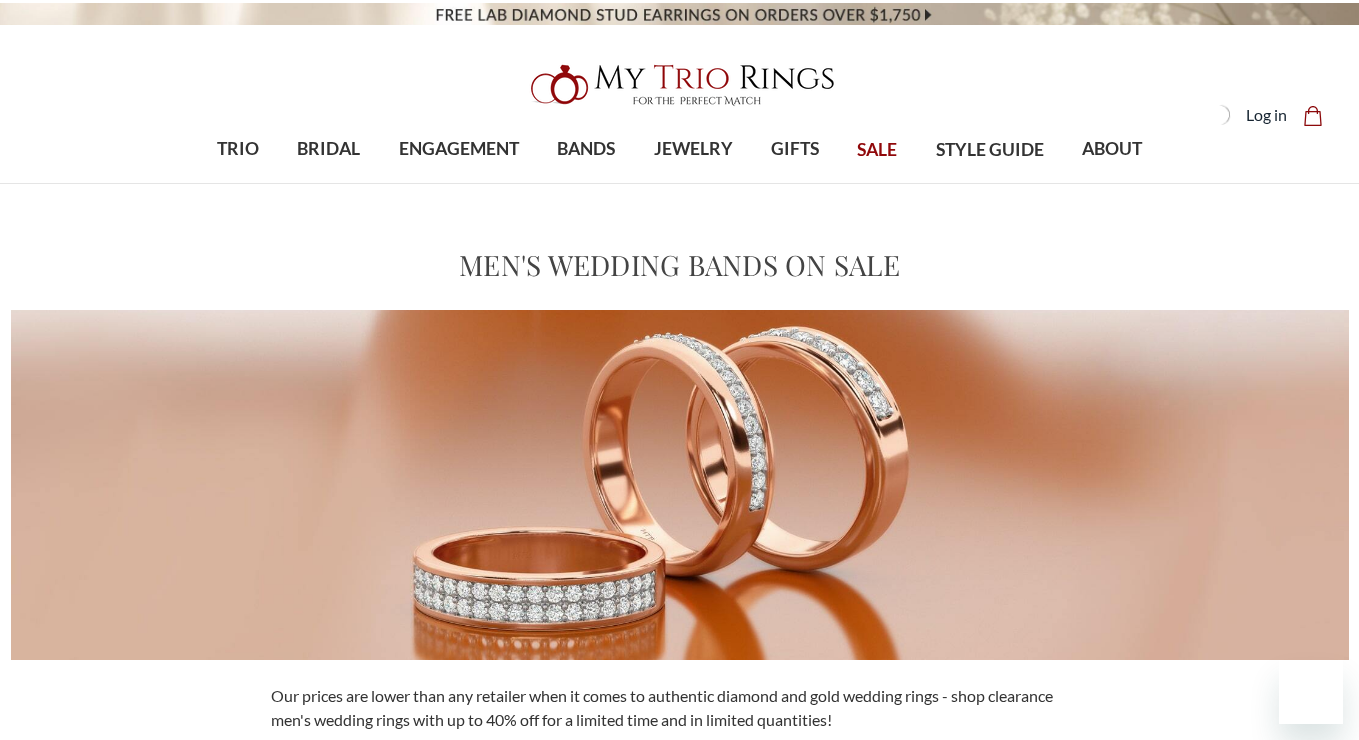 scroll, scrollTop: 0, scrollLeft: 0, axis: both 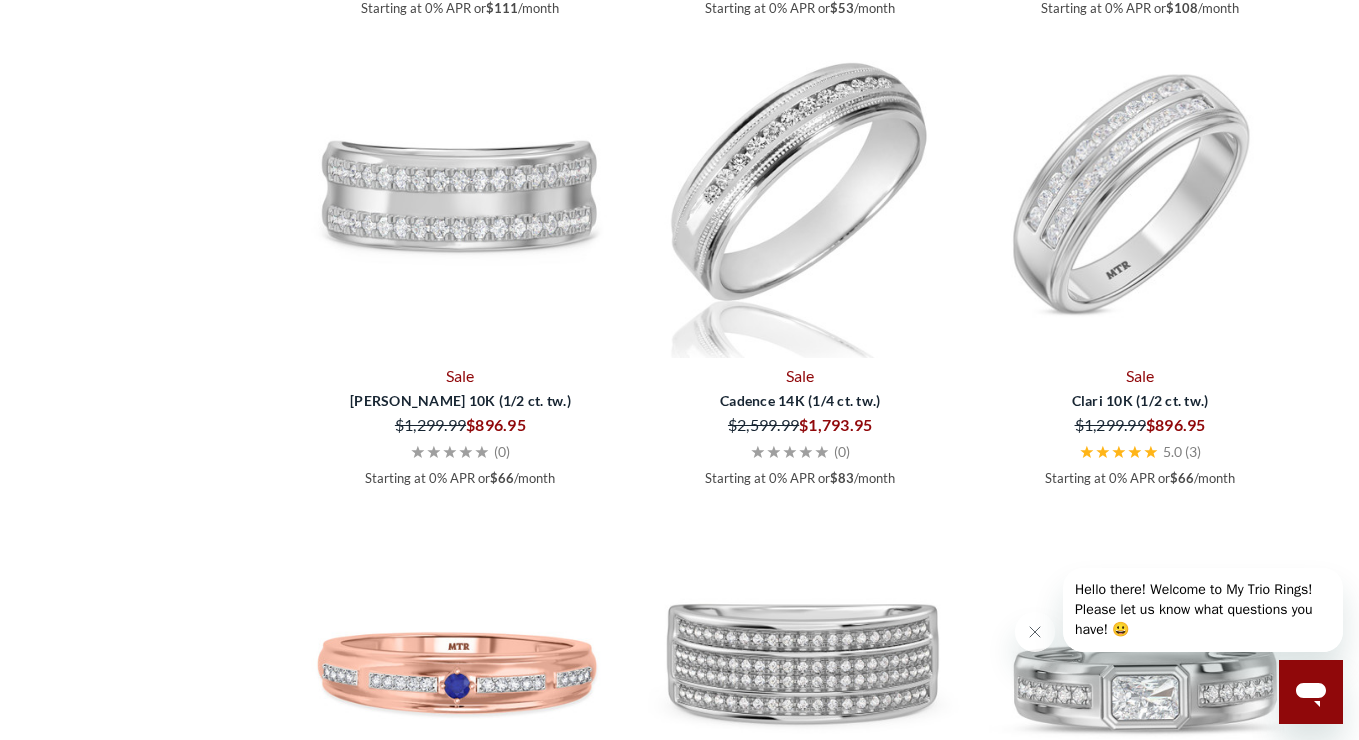 click at bounding box center (1140, 196) 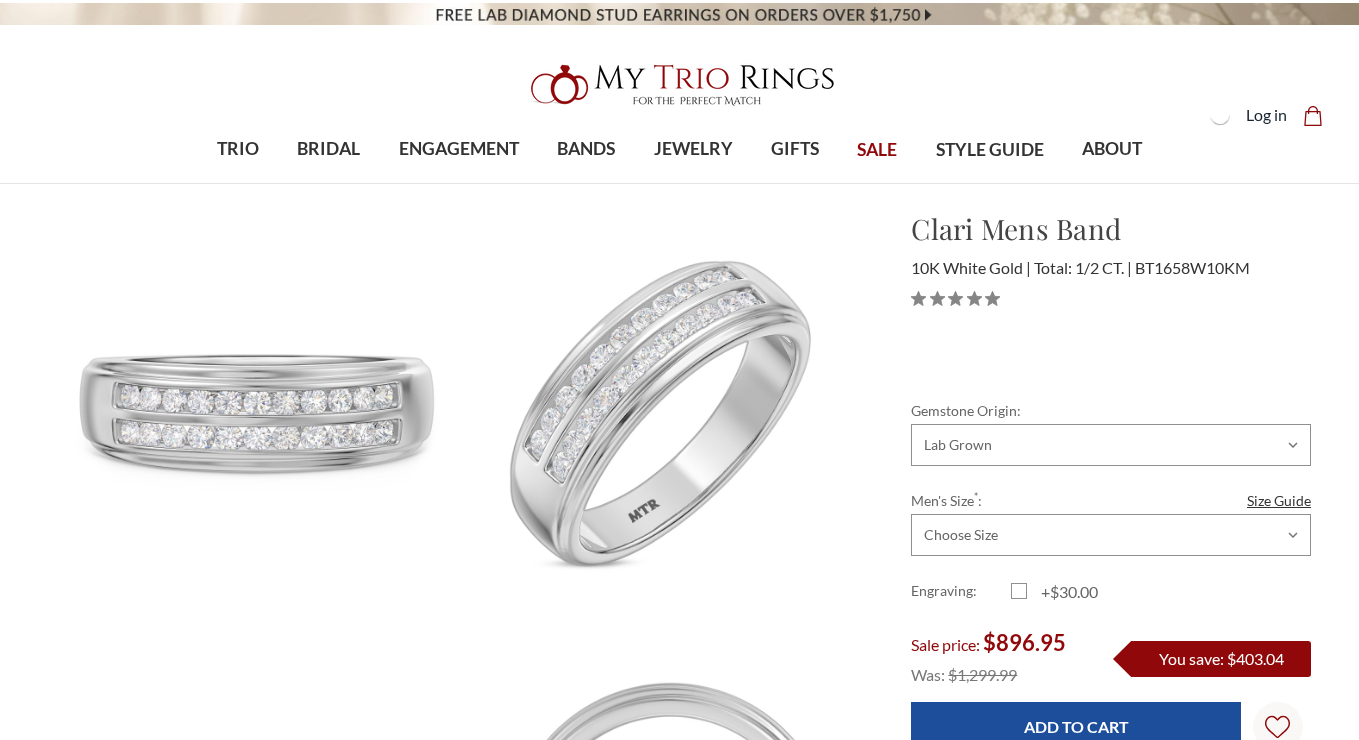 scroll, scrollTop: 0, scrollLeft: 0, axis: both 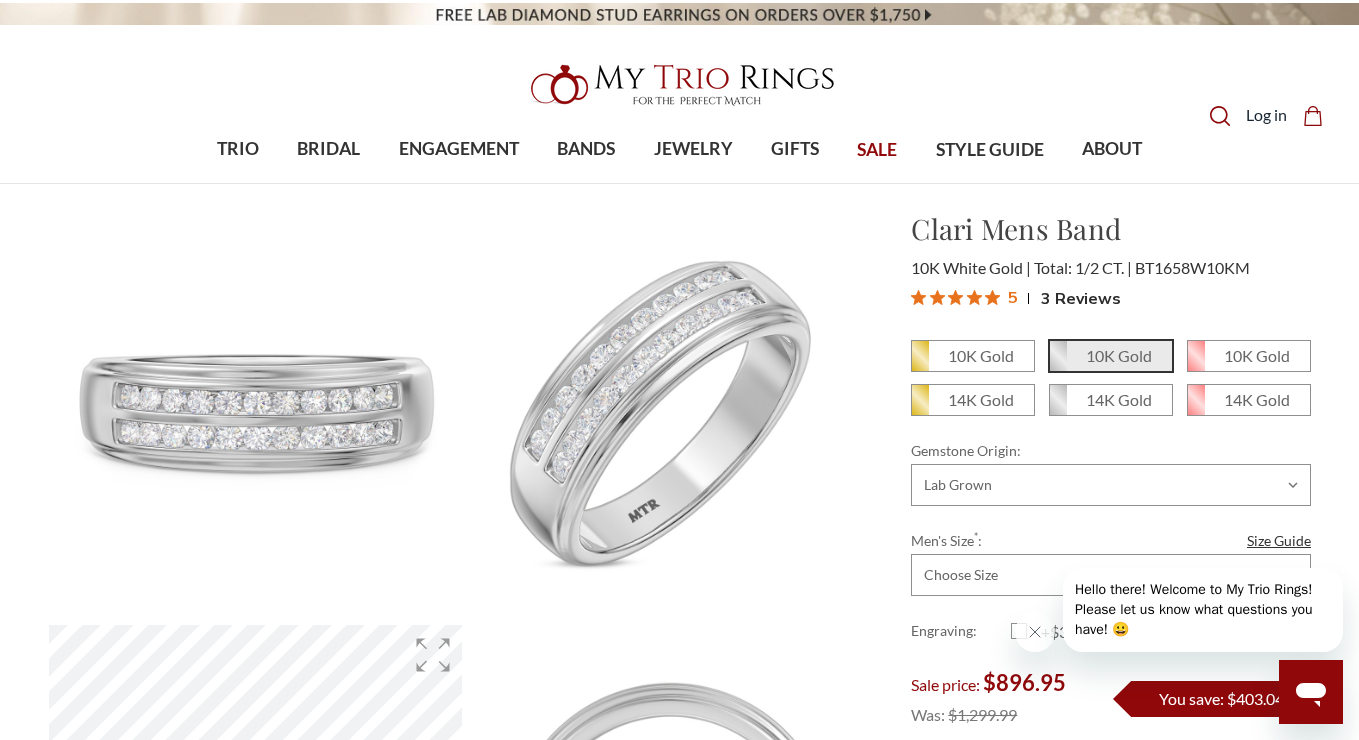 click on "10K  Gold" at bounding box center (1119, 355) 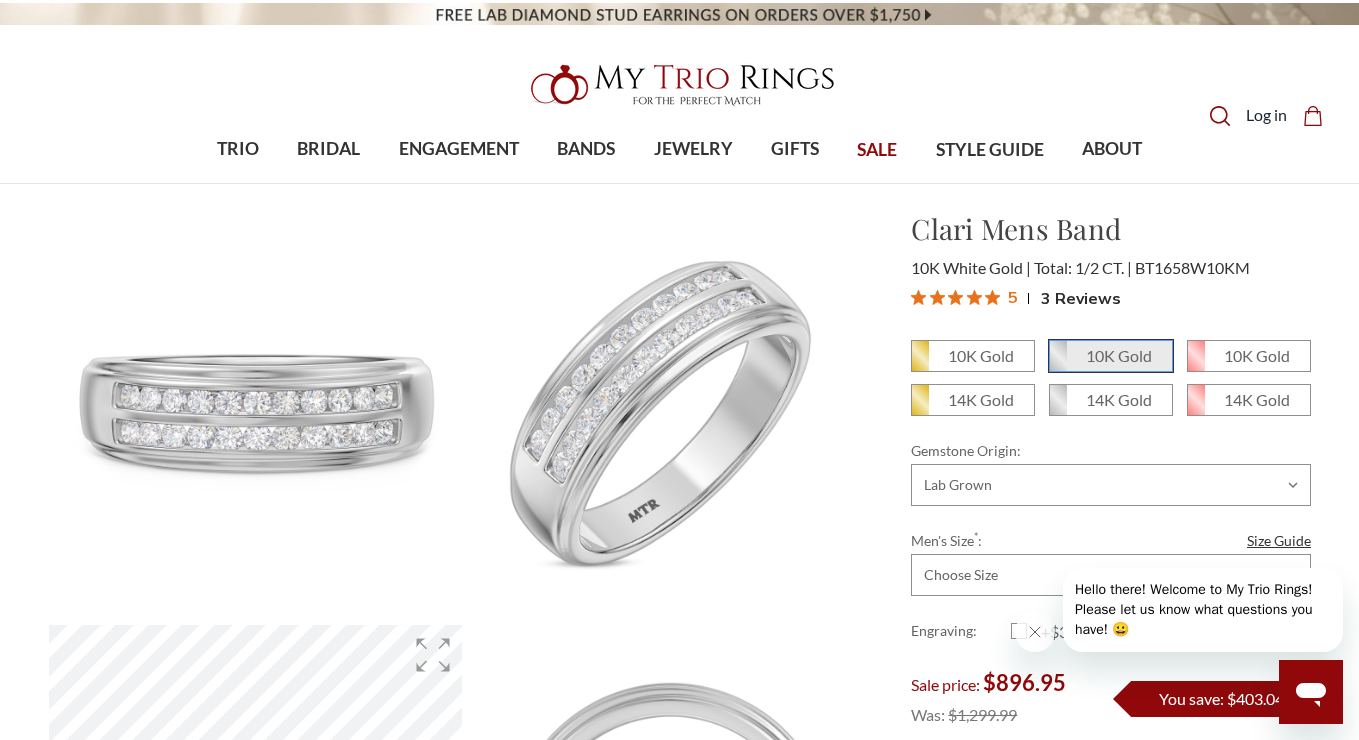 click on "10K  Gold" at bounding box center (1057, 363) 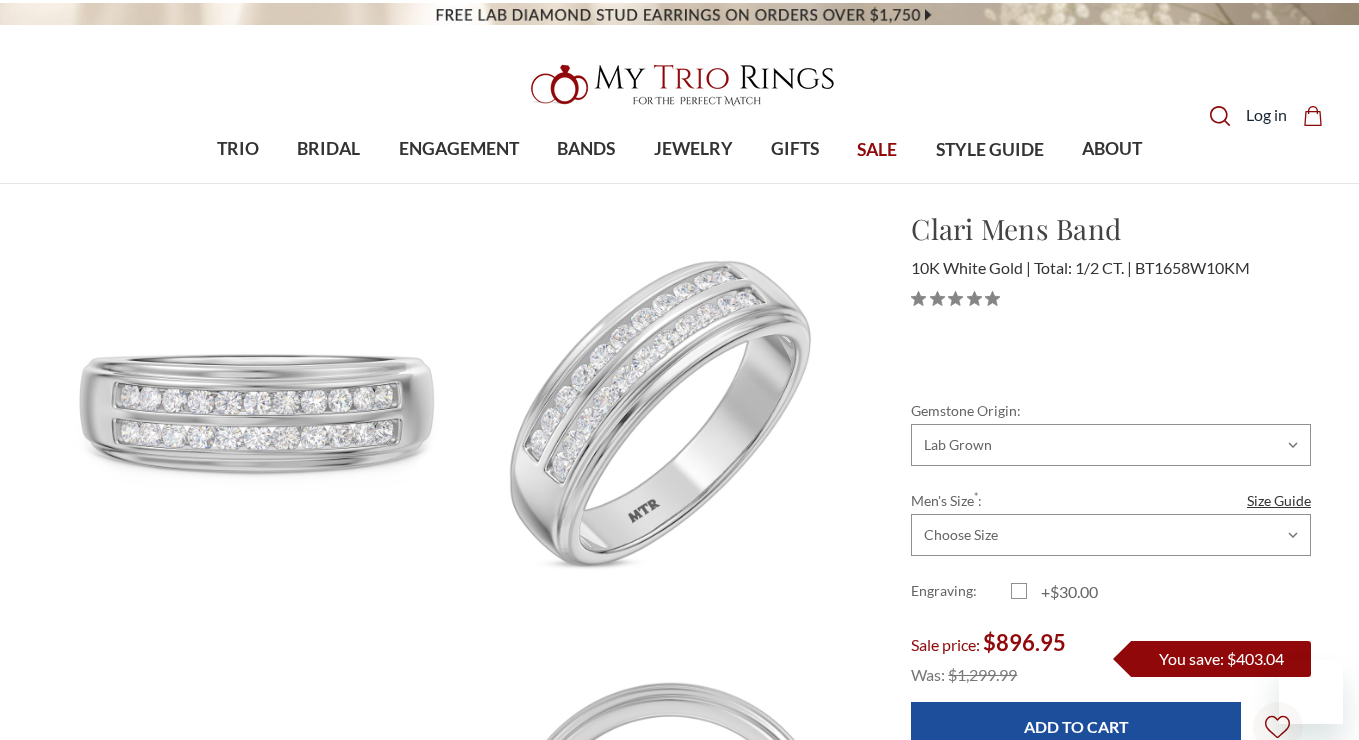 scroll, scrollTop: 0, scrollLeft: 0, axis: both 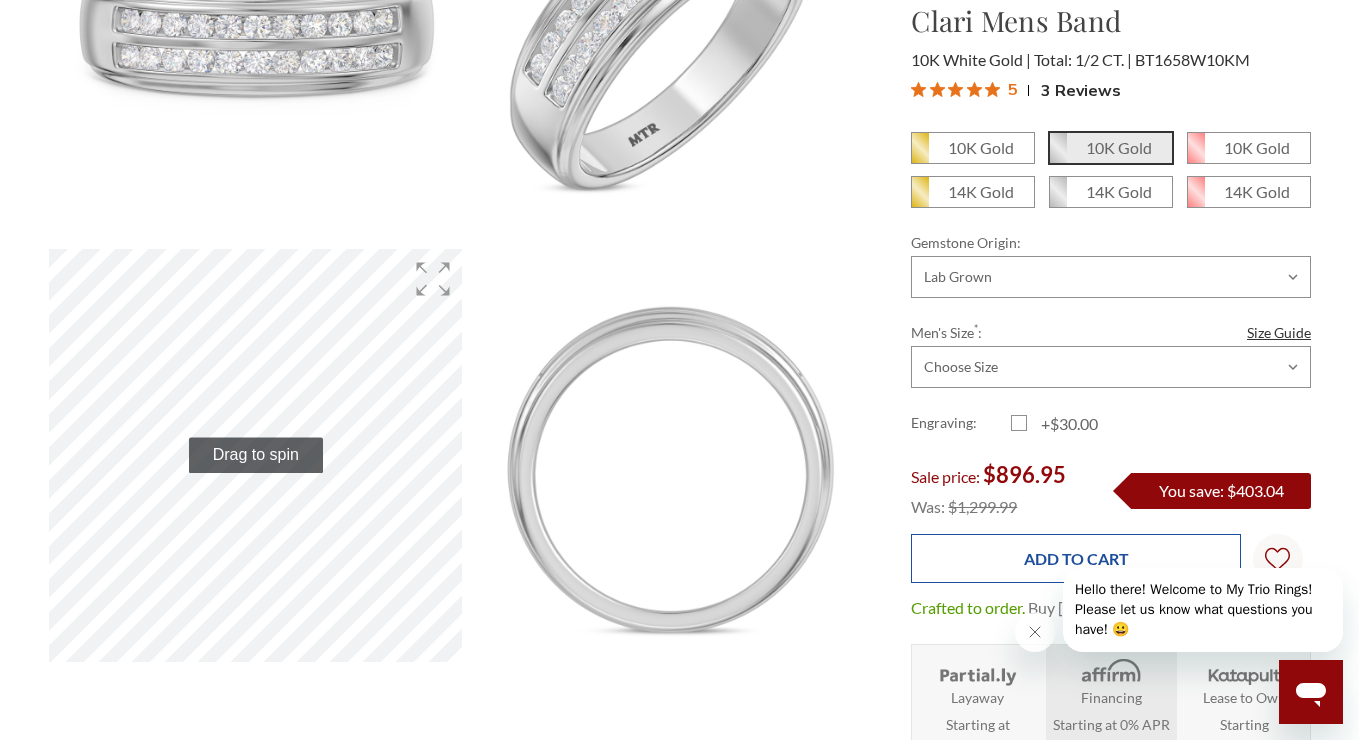 click on "Add to Cart" at bounding box center [1076, 558] 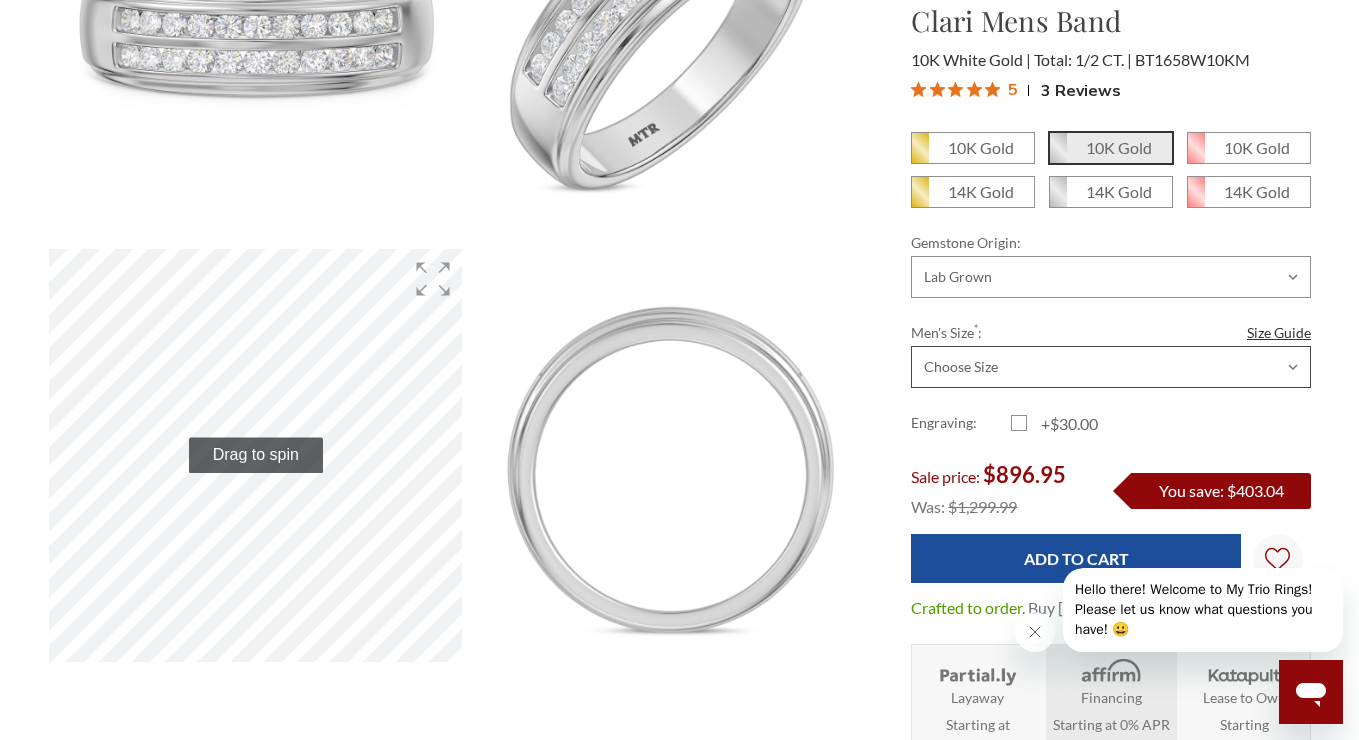 click on "Choose Size
6.00
6.25
6.50
6.75
7.00
7.25
7.50
7.75
8.00
8.25
8.50
8.75
9.00
9.25
9.50
9.75
10.00
10.25
10.50
10.75
11.00
11.25
11.50
11.75
12.00
12.25
12.50
12.75
13.00
13.25
13.50
13.75
14.00
14.25
14.50
14.75
15.00
15.25
15.50
15.75
16.00" at bounding box center (1111, 367) 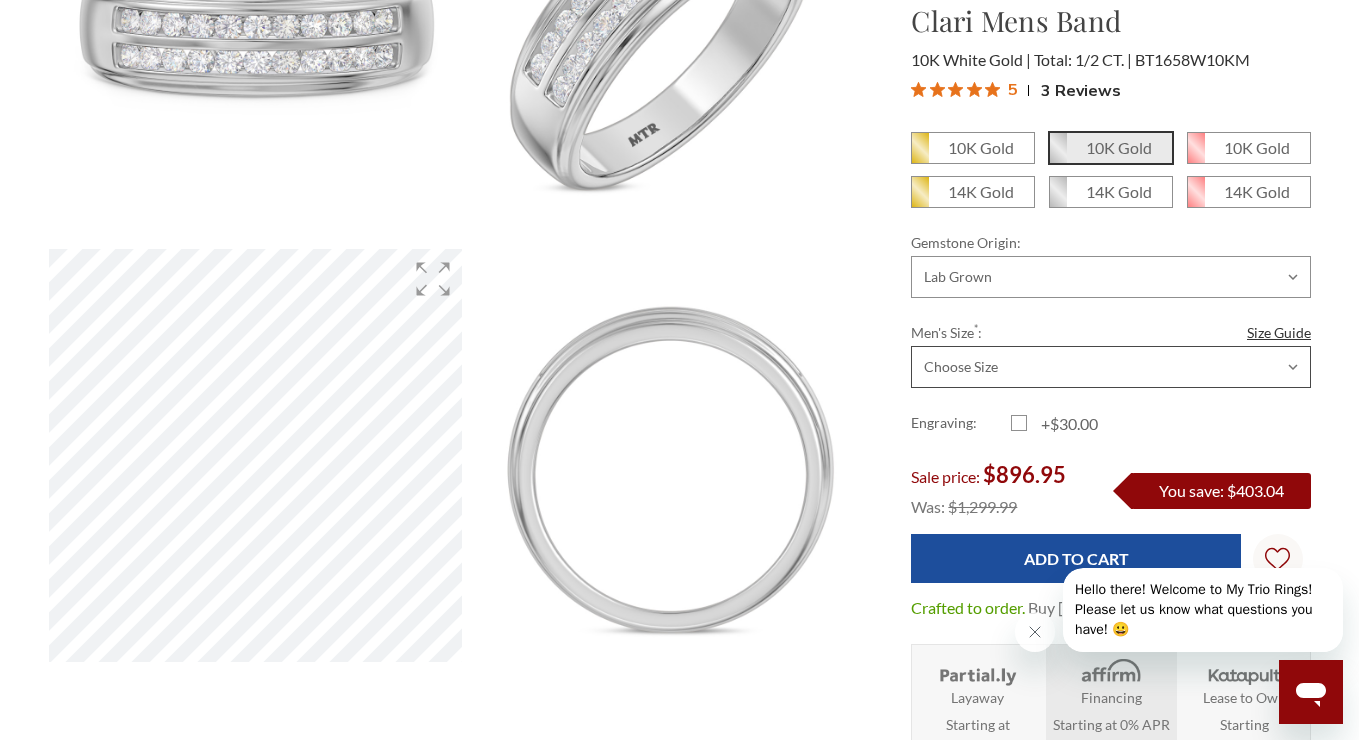 select on "20234261" 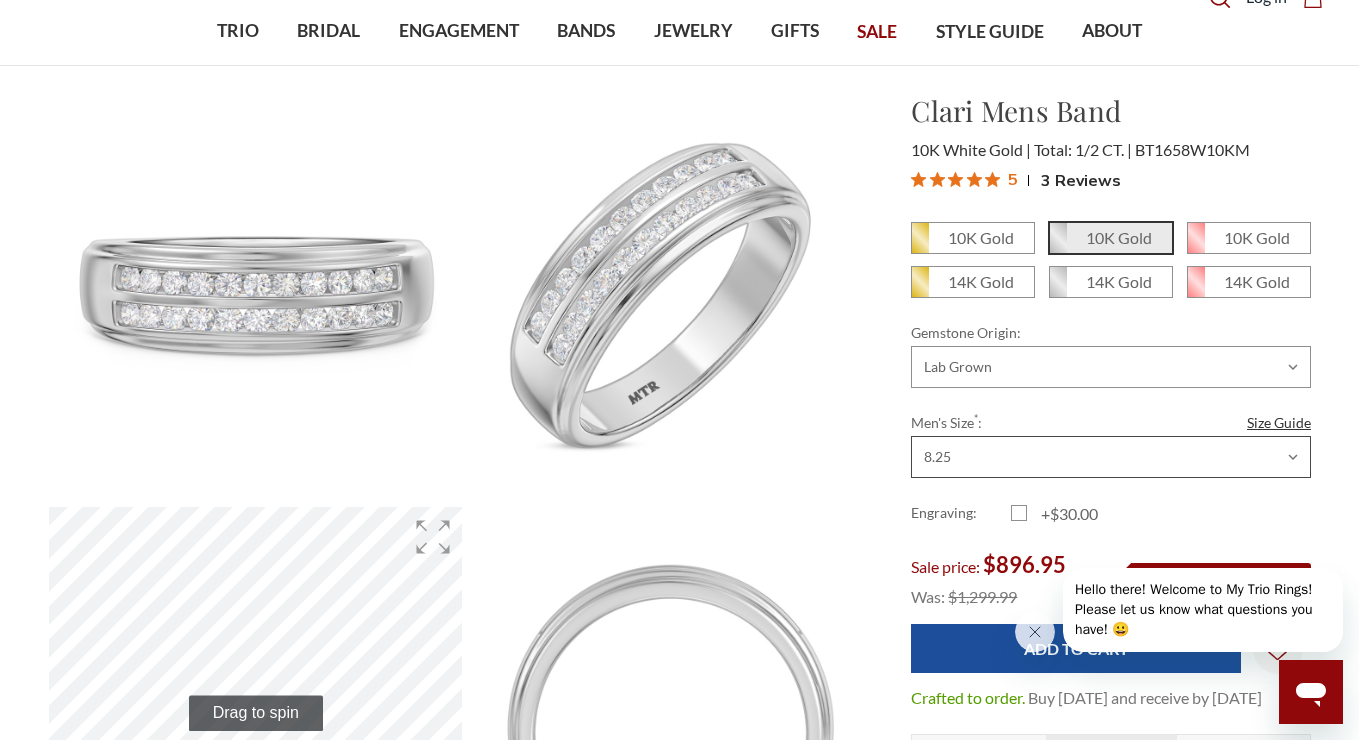 scroll, scrollTop: 0, scrollLeft: 0, axis: both 